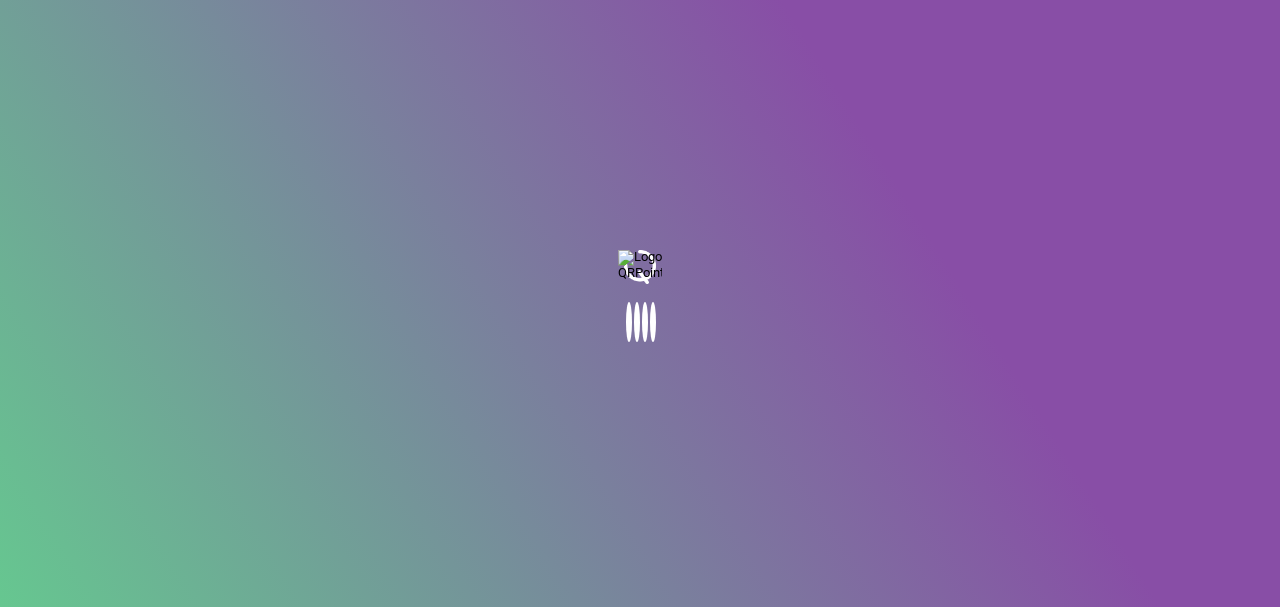 scroll, scrollTop: 0, scrollLeft: 0, axis: both 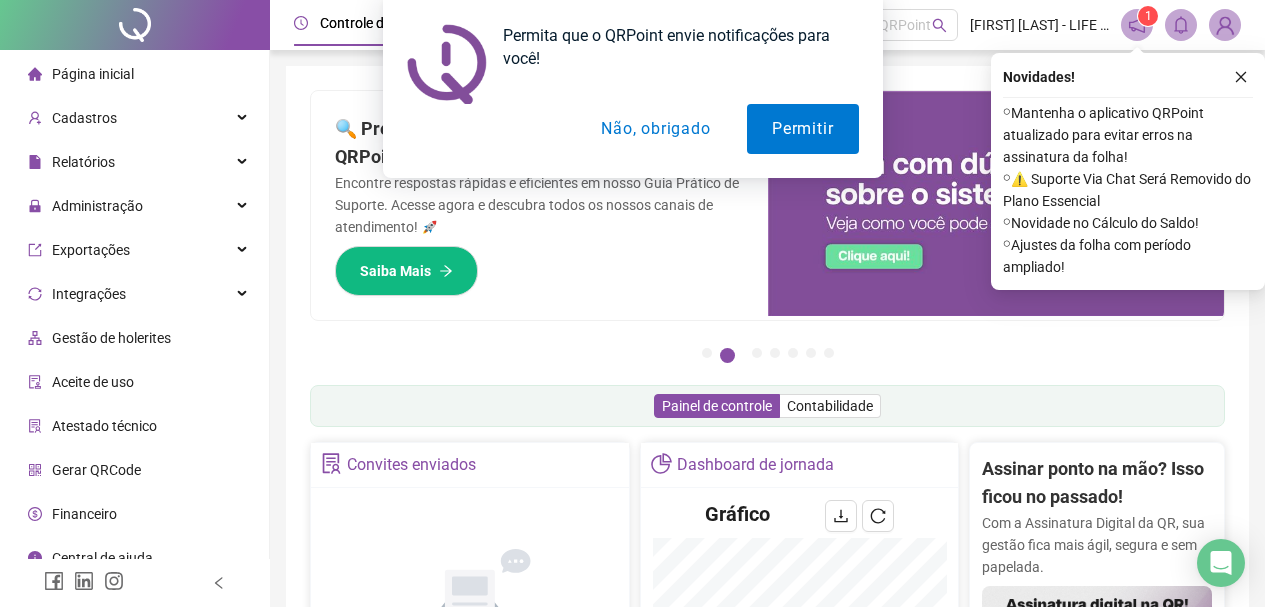 click on "Permita que o QRPoint envie notificações para você! Permitir Não, obrigado" at bounding box center (632, 89) 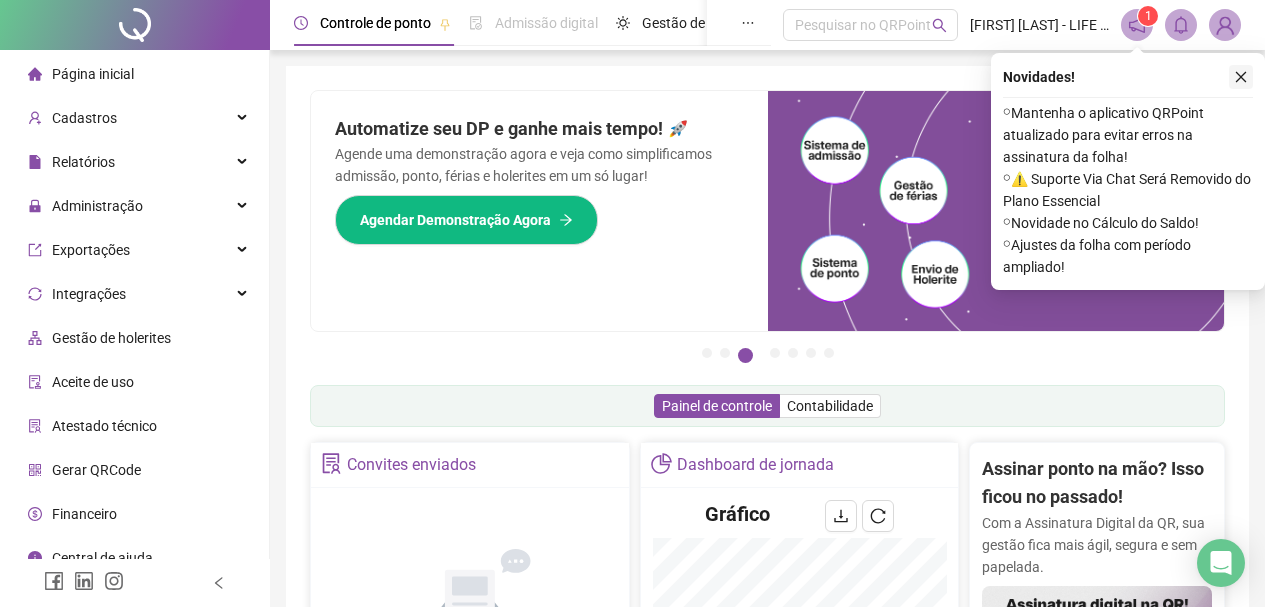 click at bounding box center [1241, 77] 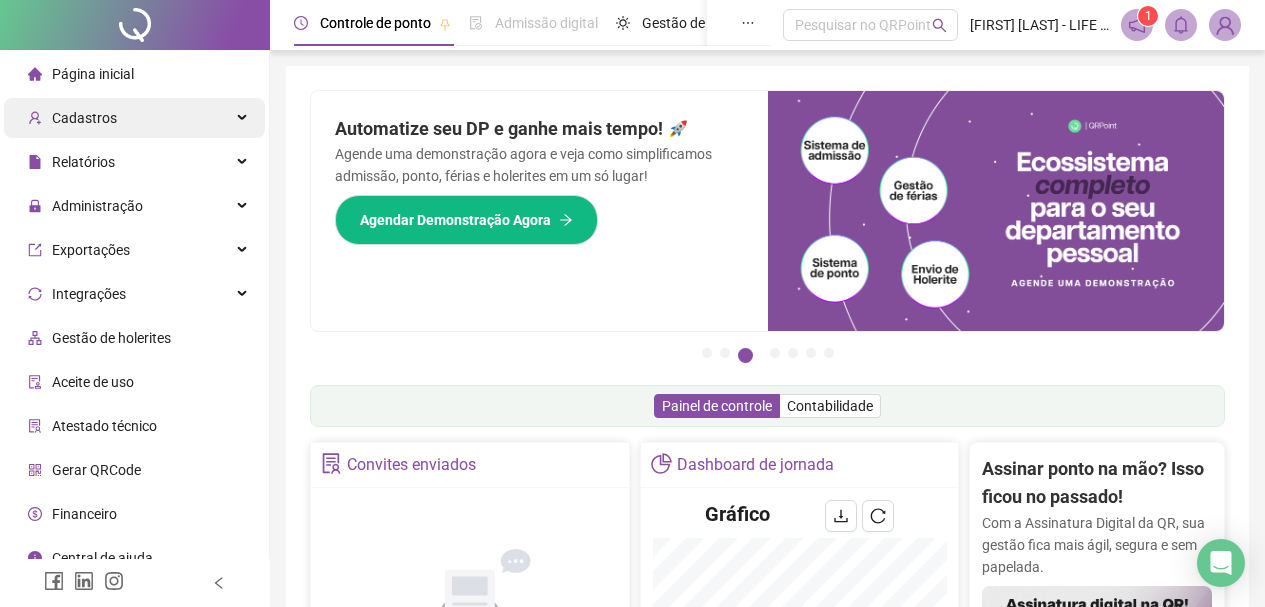 click on "Cadastros" at bounding box center [72, 118] 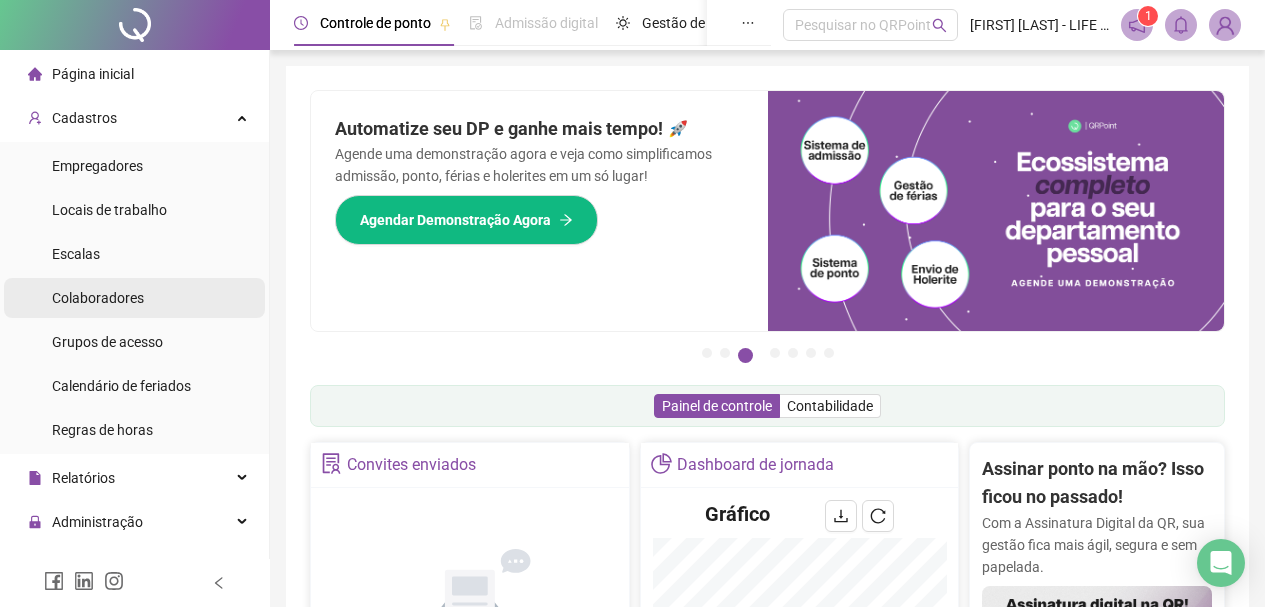 click on "Colaboradores" at bounding box center [98, 298] 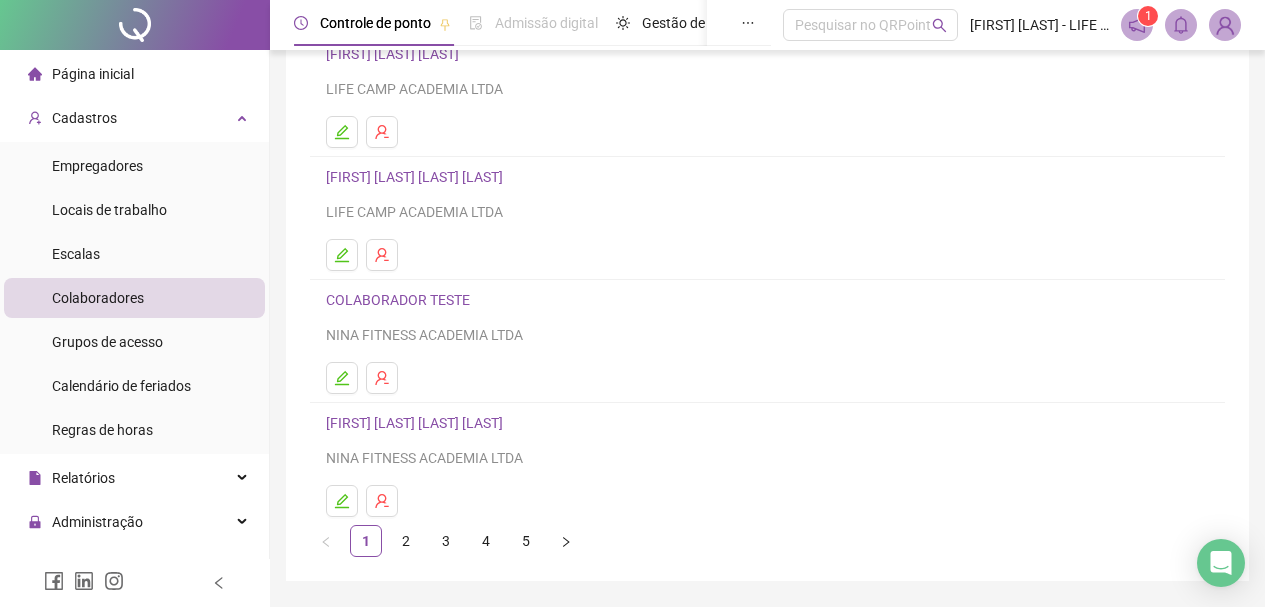 scroll, scrollTop: 360, scrollLeft: 0, axis: vertical 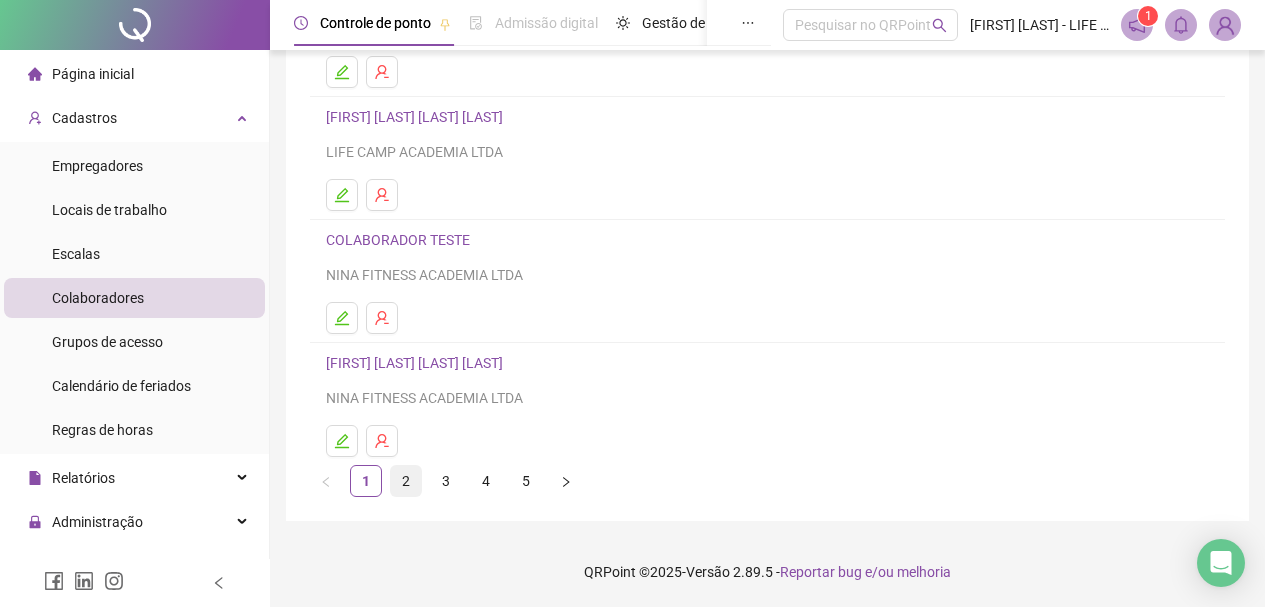 click on "2" at bounding box center [406, 481] 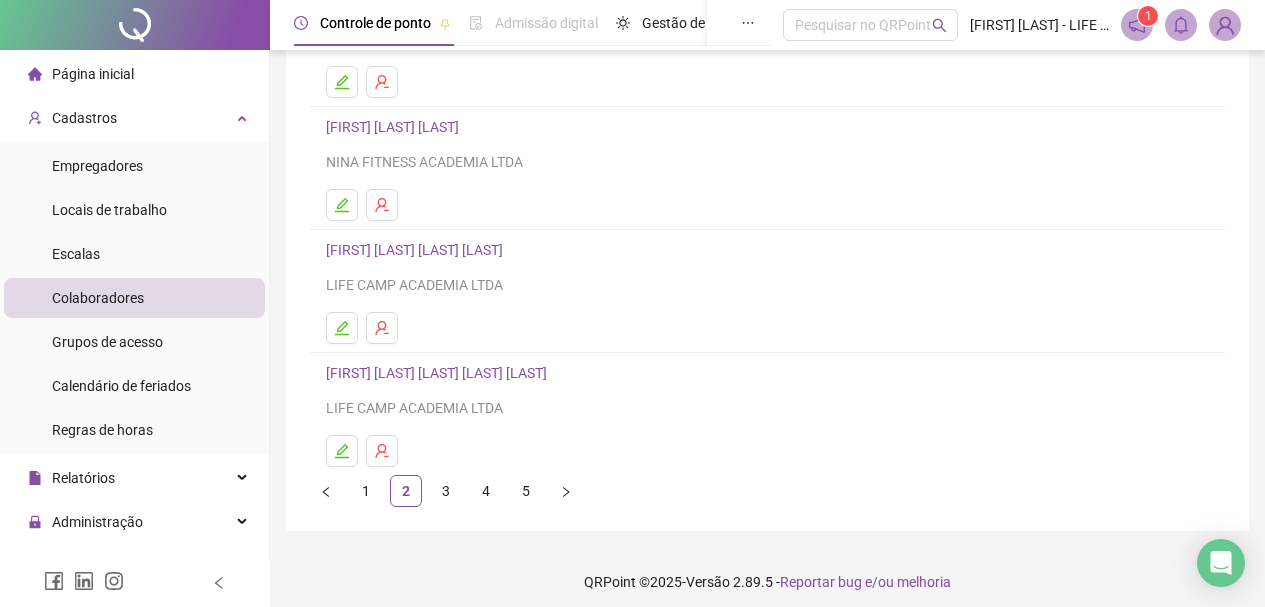 scroll, scrollTop: 360, scrollLeft: 0, axis: vertical 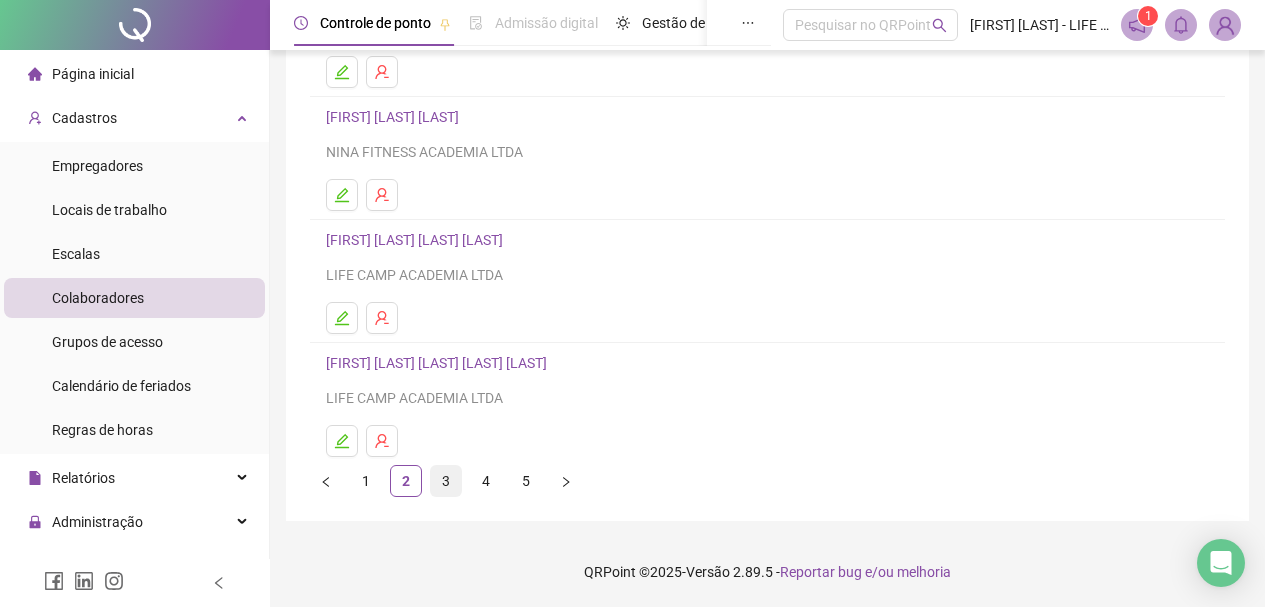 click on "3" at bounding box center [446, 481] 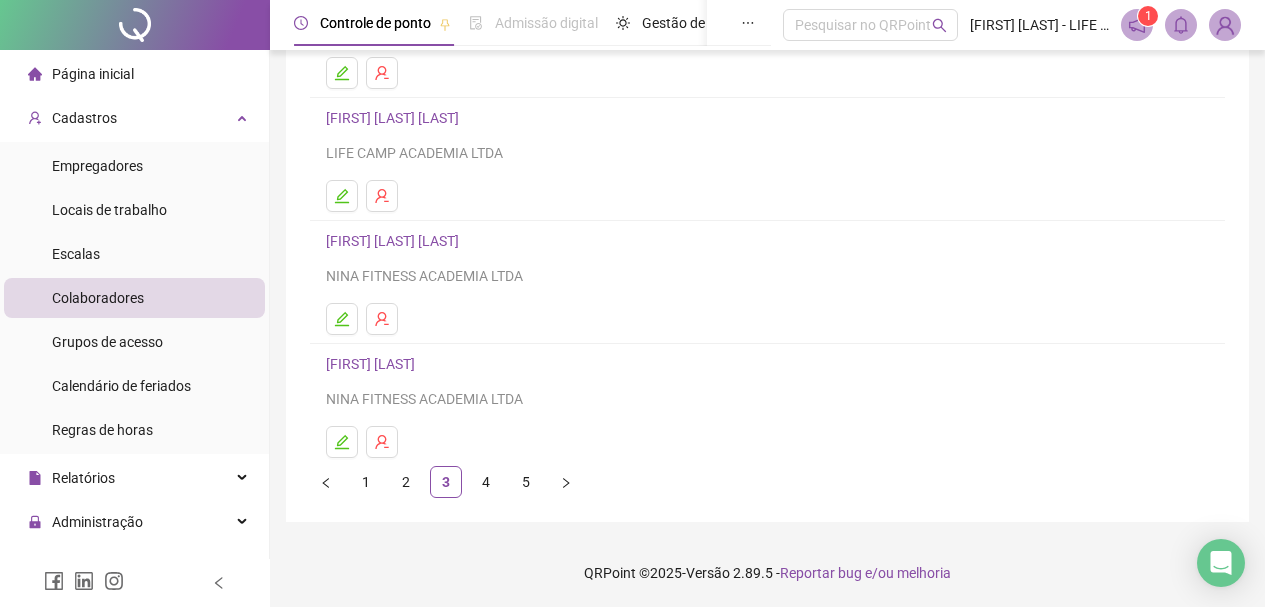 scroll, scrollTop: 360, scrollLeft: 0, axis: vertical 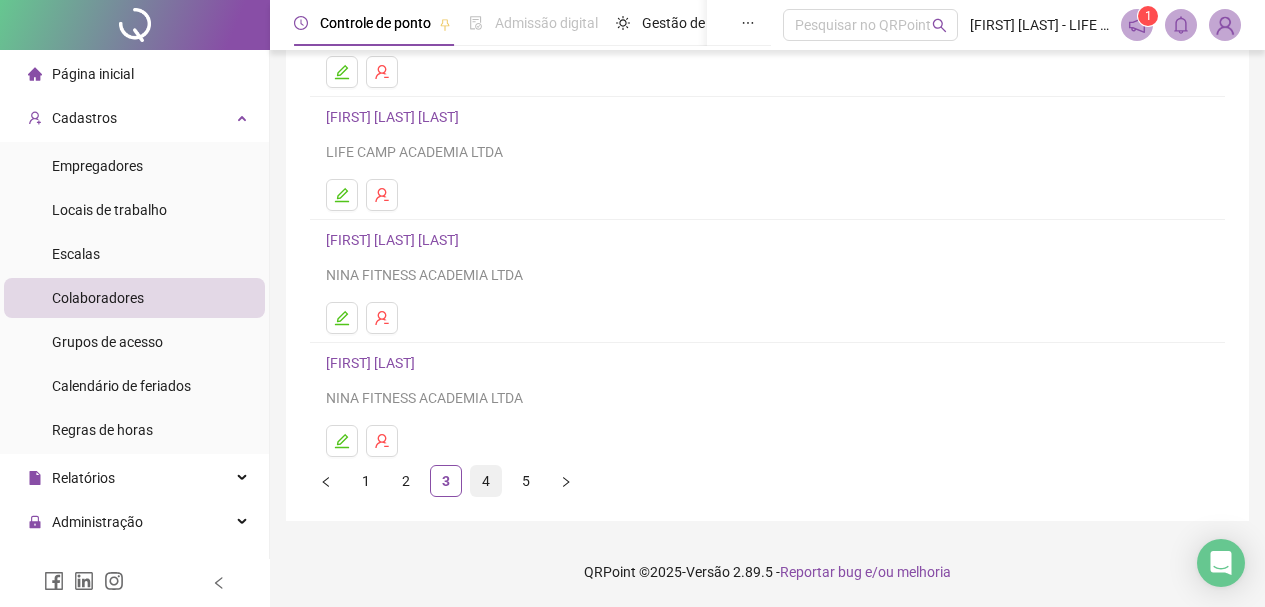 click on "4" at bounding box center [486, 481] 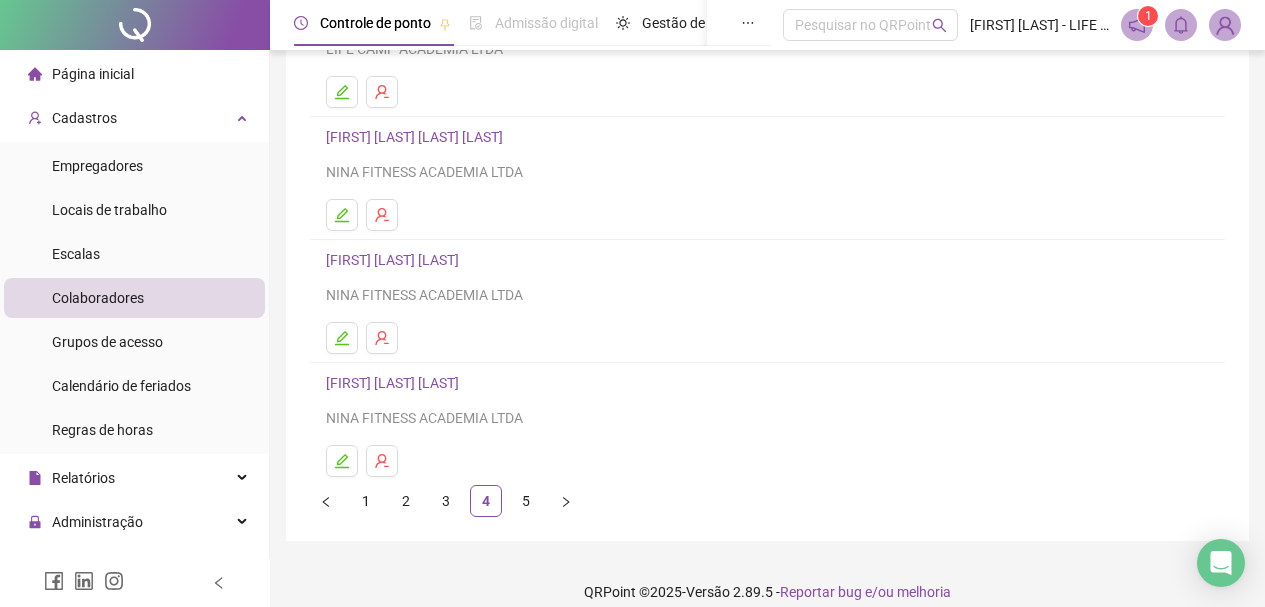 scroll, scrollTop: 360, scrollLeft: 0, axis: vertical 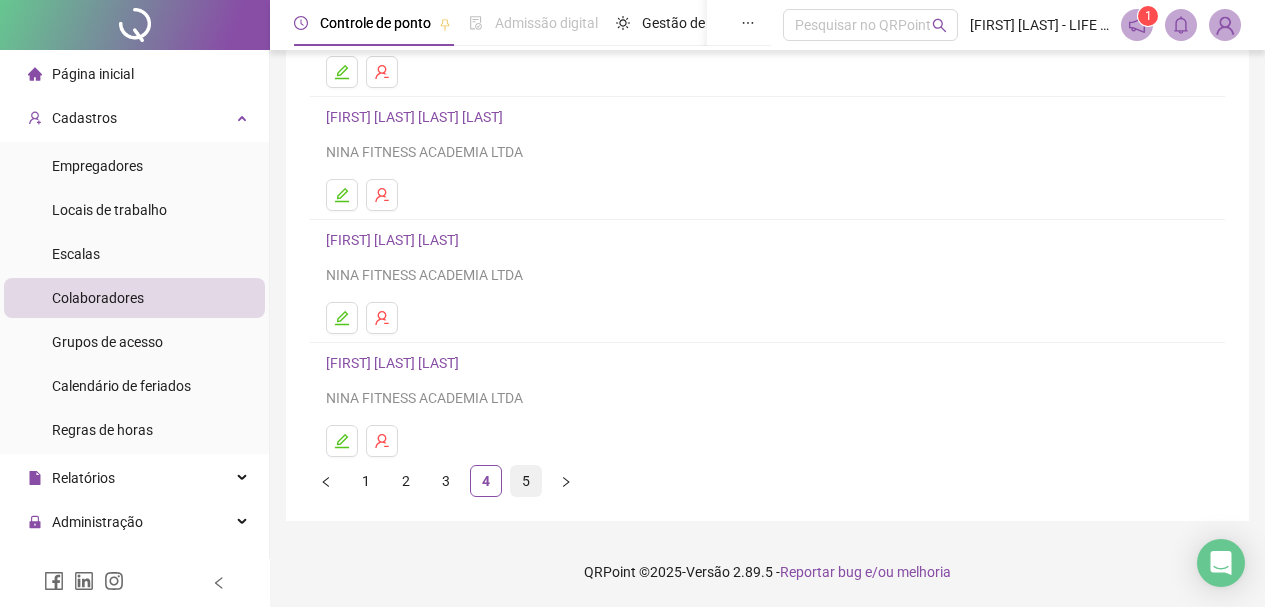 click on "5" at bounding box center [526, 481] 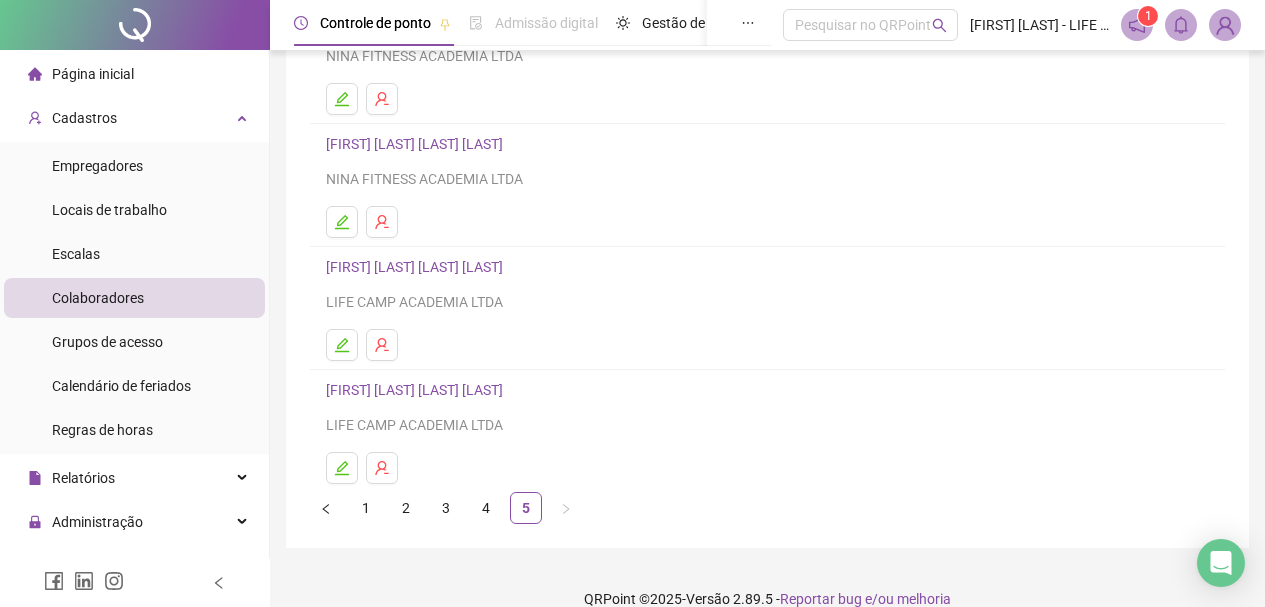scroll, scrollTop: 360, scrollLeft: 0, axis: vertical 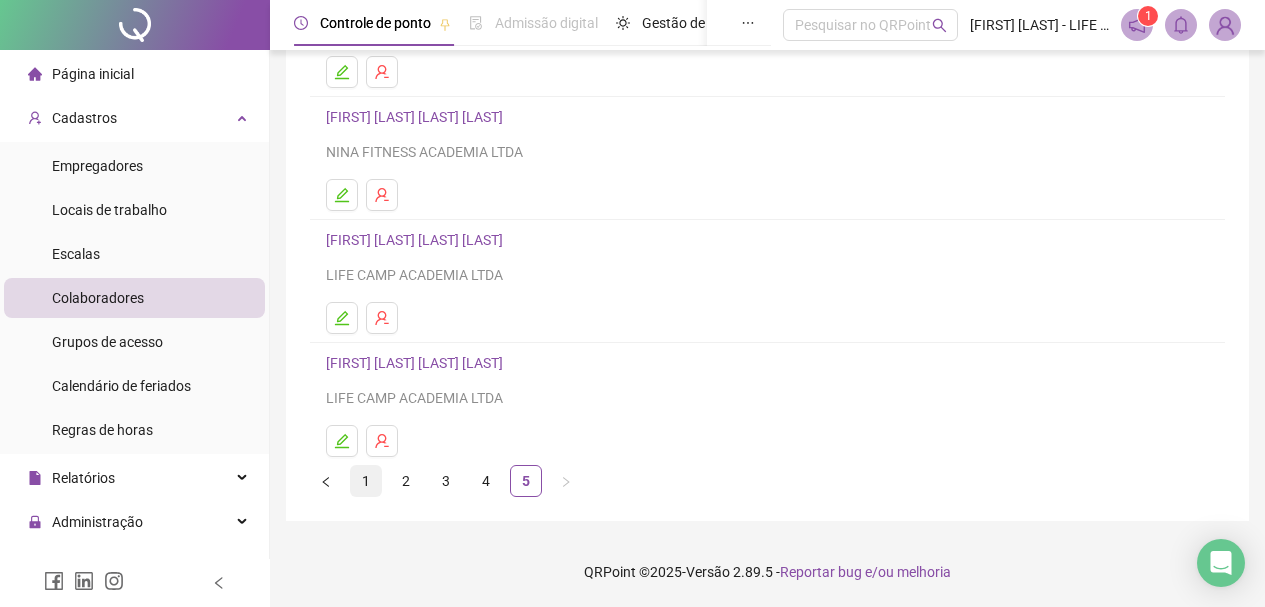 click on "1" at bounding box center [366, 481] 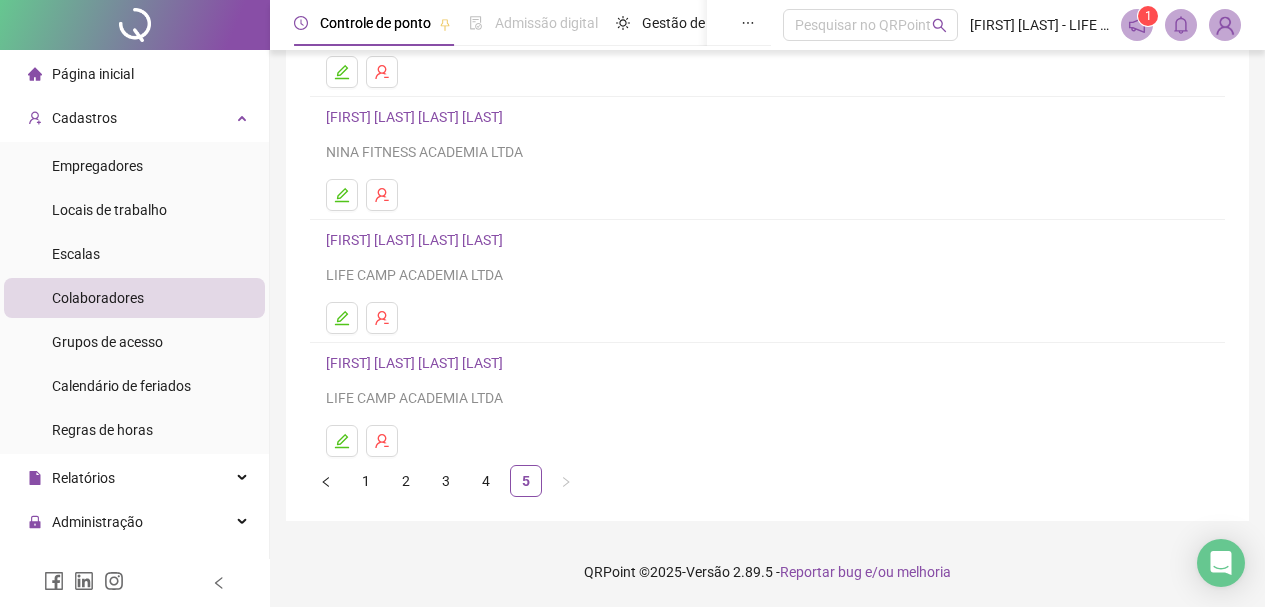 scroll, scrollTop: 0, scrollLeft: 0, axis: both 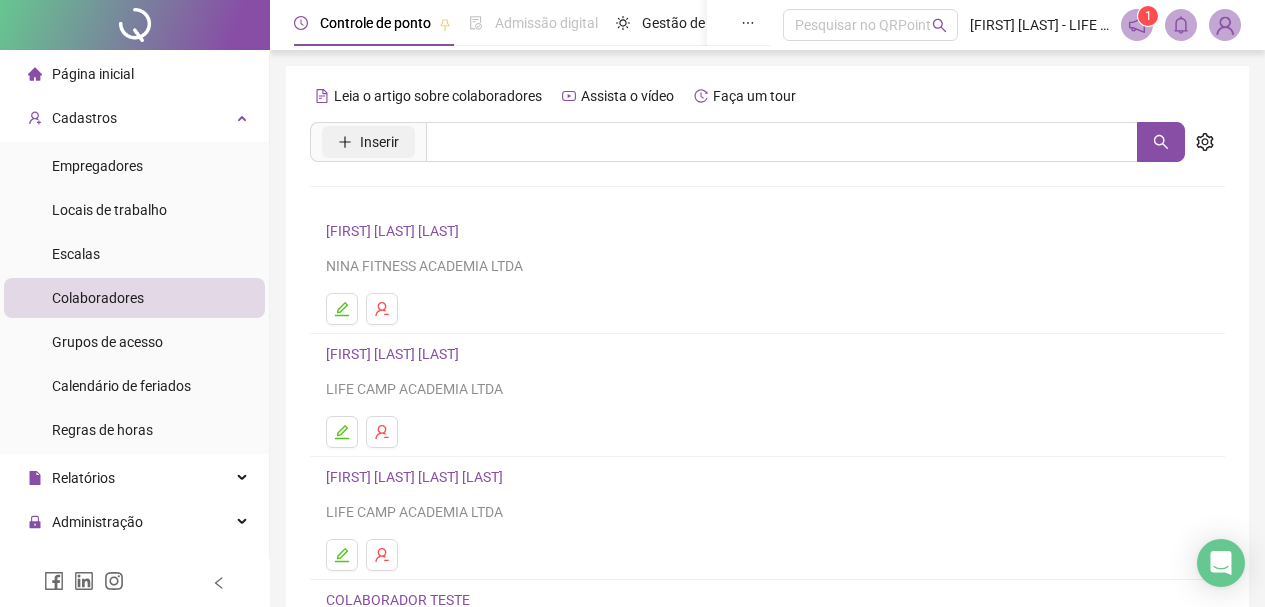 click on "Inserir" at bounding box center [368, 142] 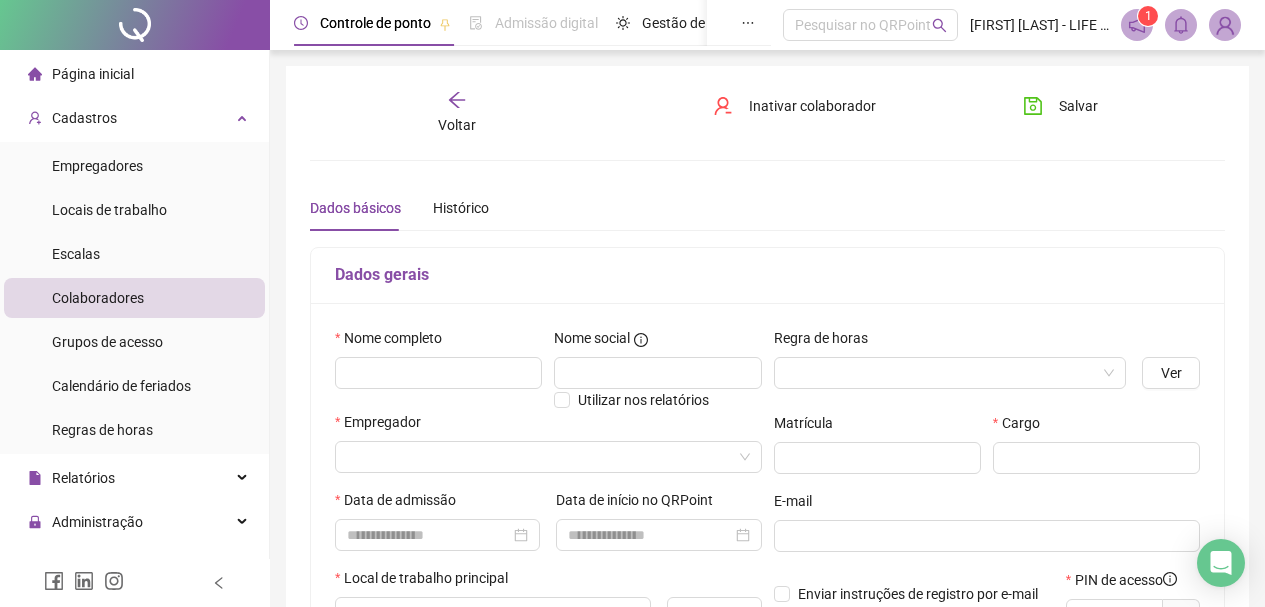 type on "*****" 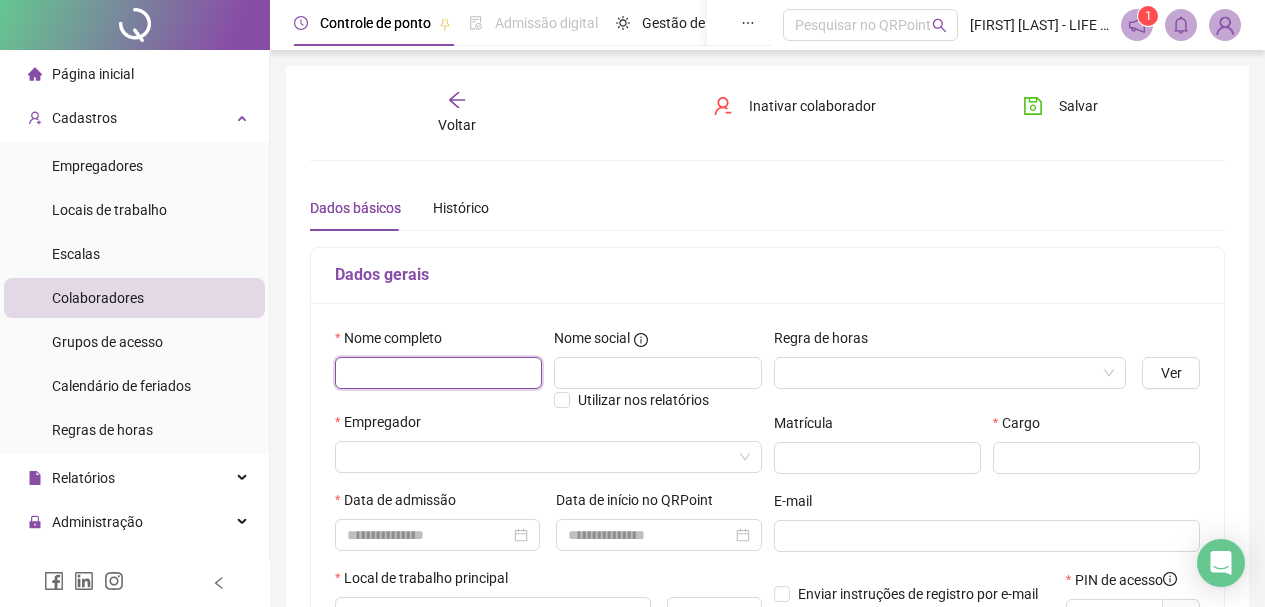 click at bounding box center [438, 373] 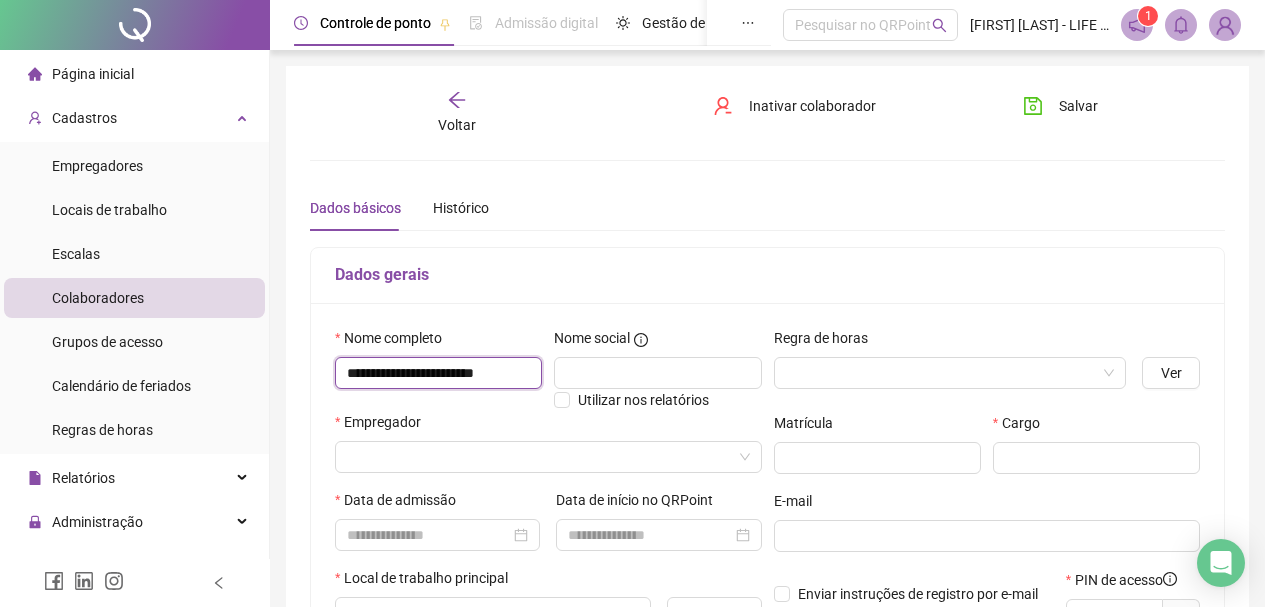 scroll, scrollTop: 0, scrollLeft: 15, axis: horizontal 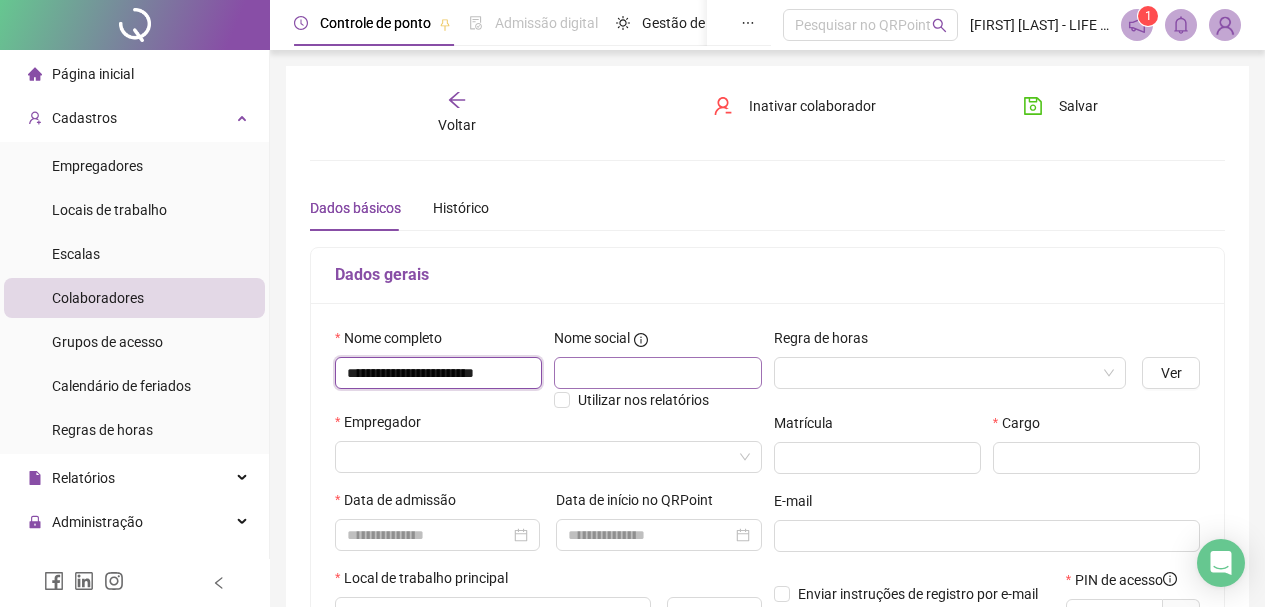 type on "**********" 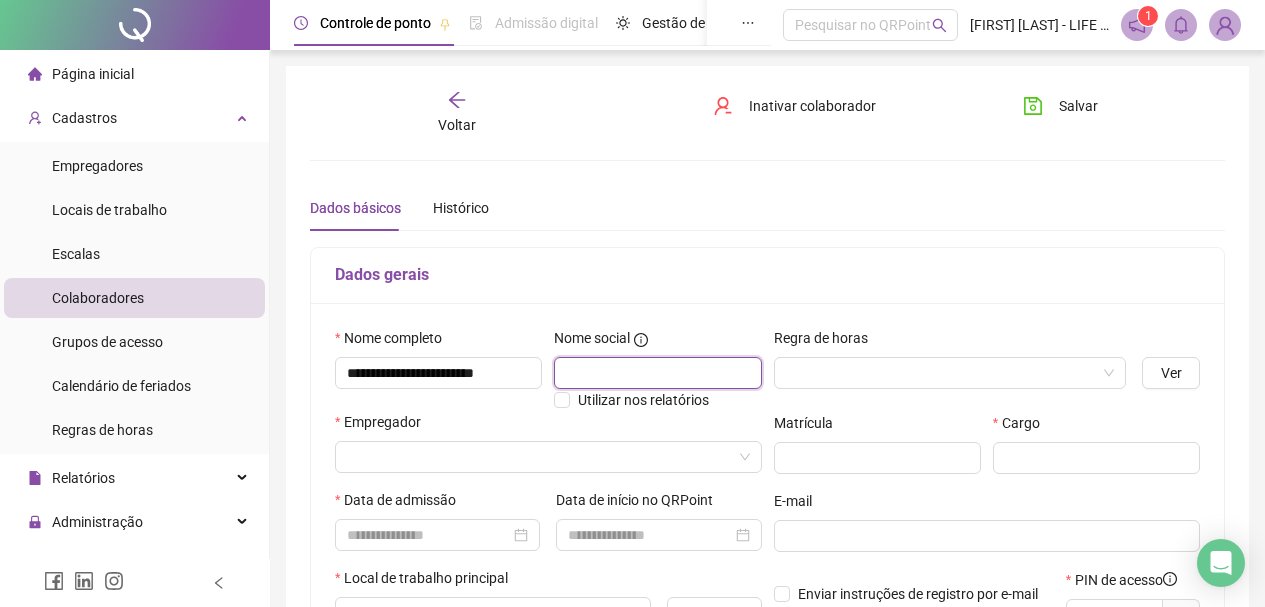 click at bounding box center [657, 373] 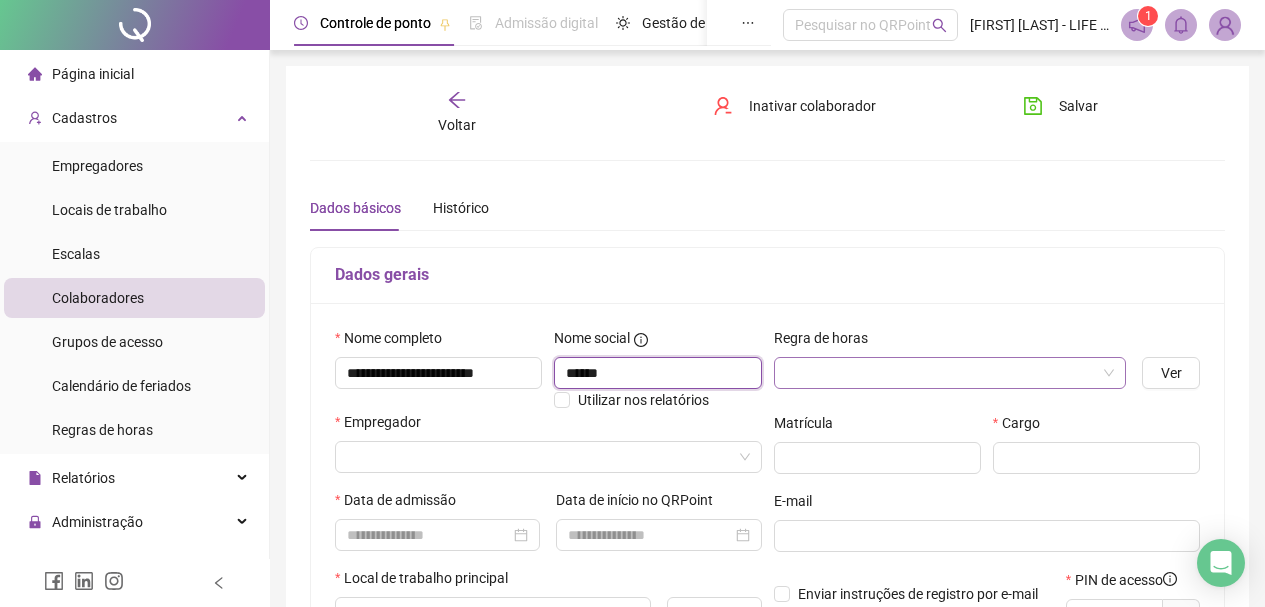 type on "******" 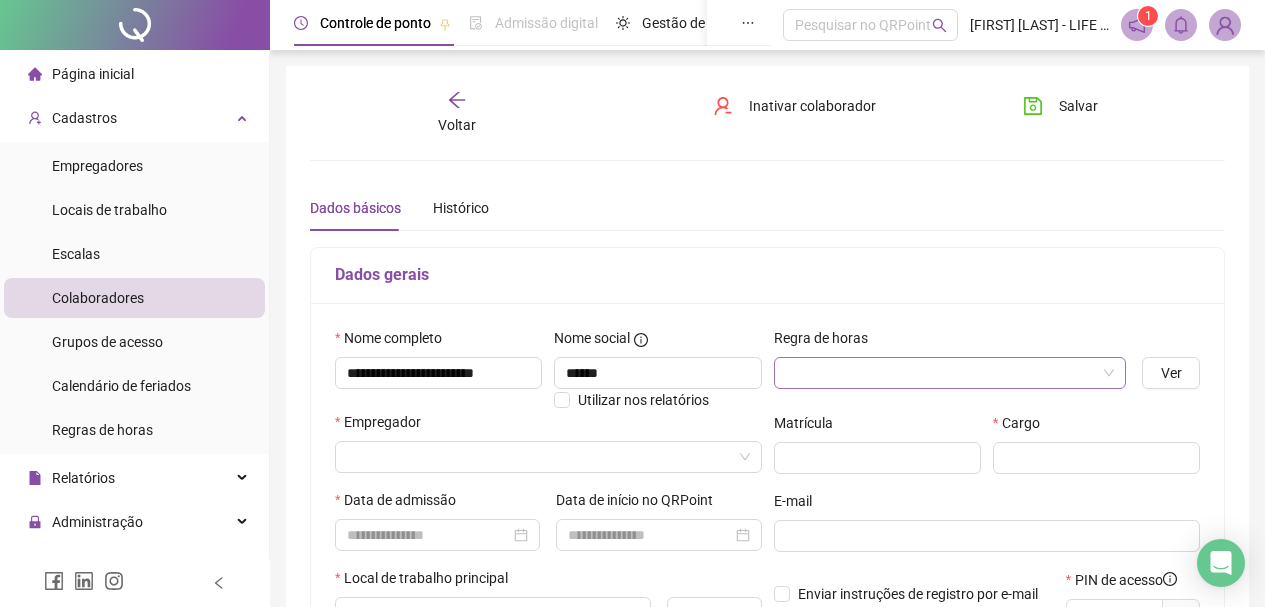 click at bounding box center (941, 373) 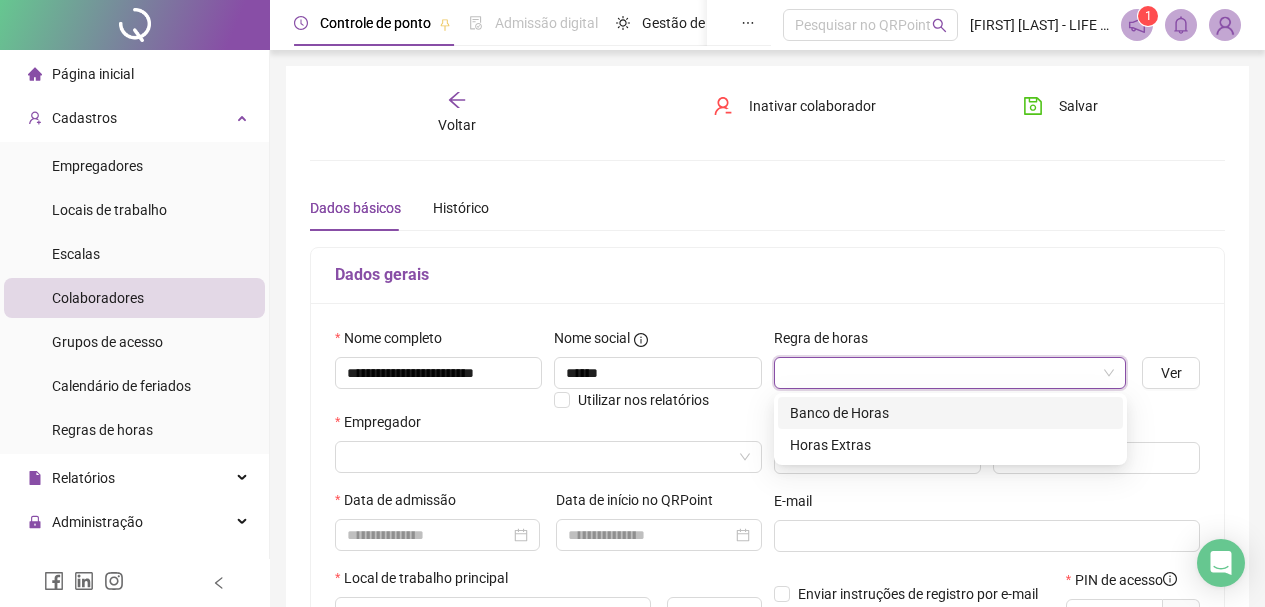 click on "Regra de horas" at bounding box center (827, 338) 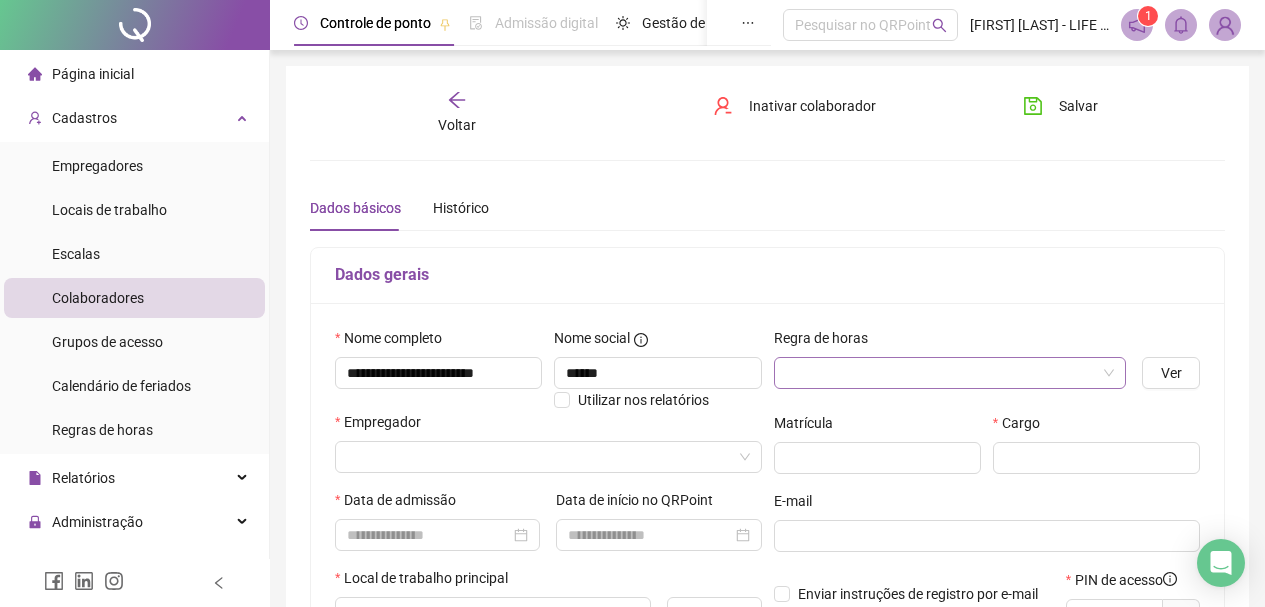 click at bounding box center [941, 373] 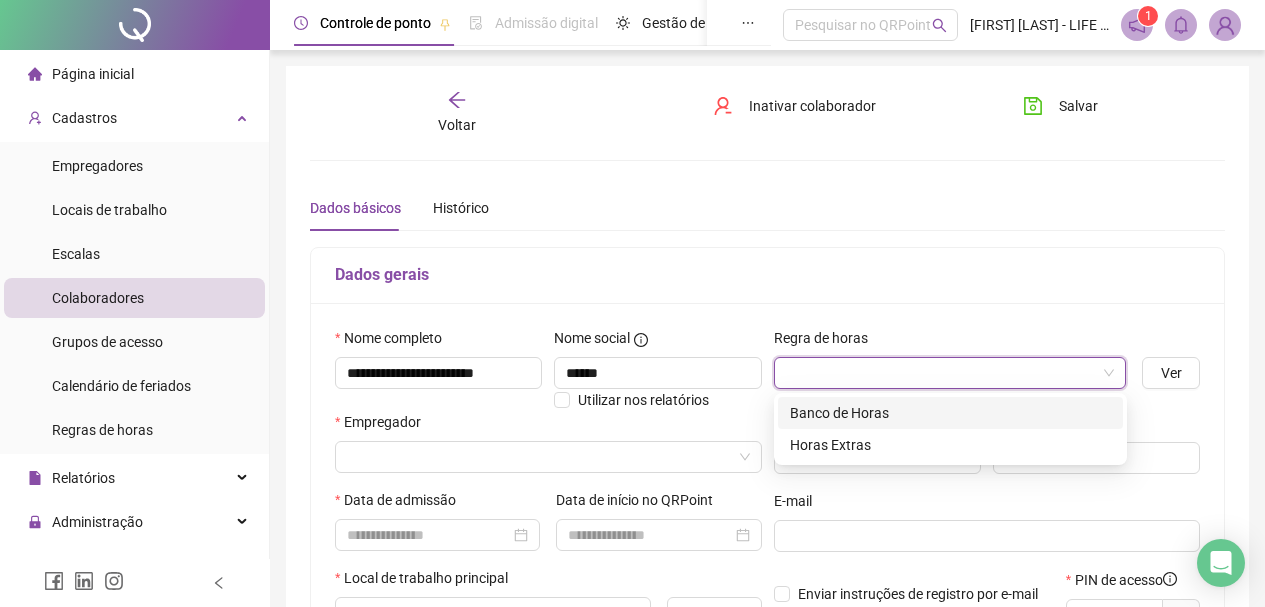 click on "Data de admissão" at bounding box center [437, 528] 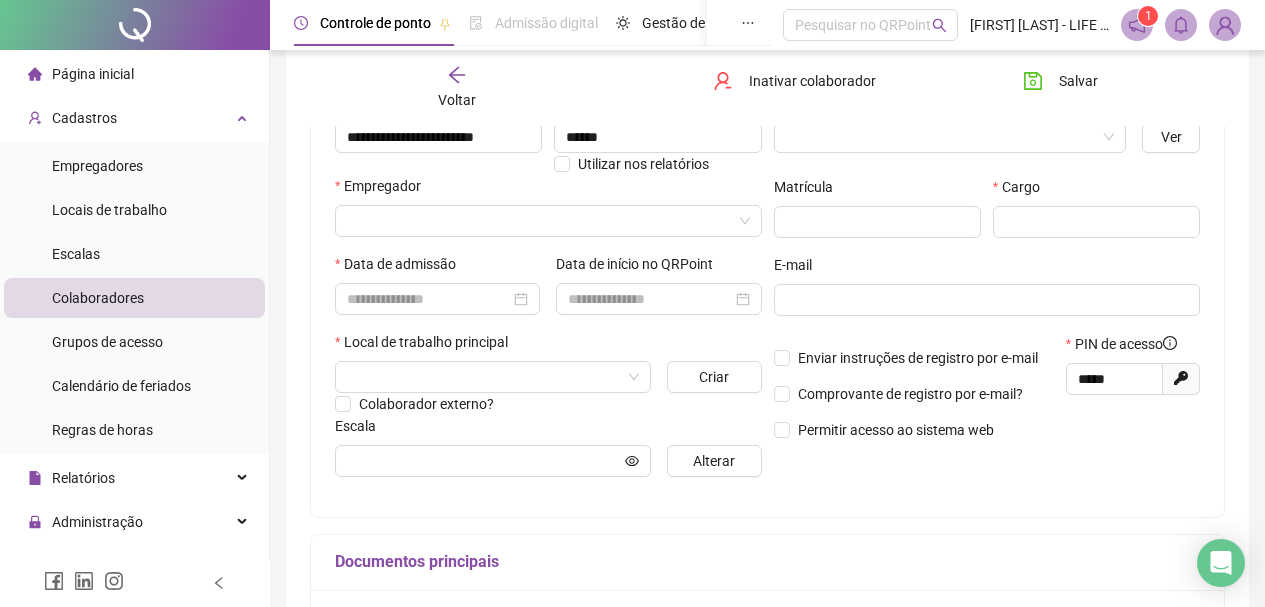 scroll, scrollTop: 300, scrollLeft: 0, axis: vertical 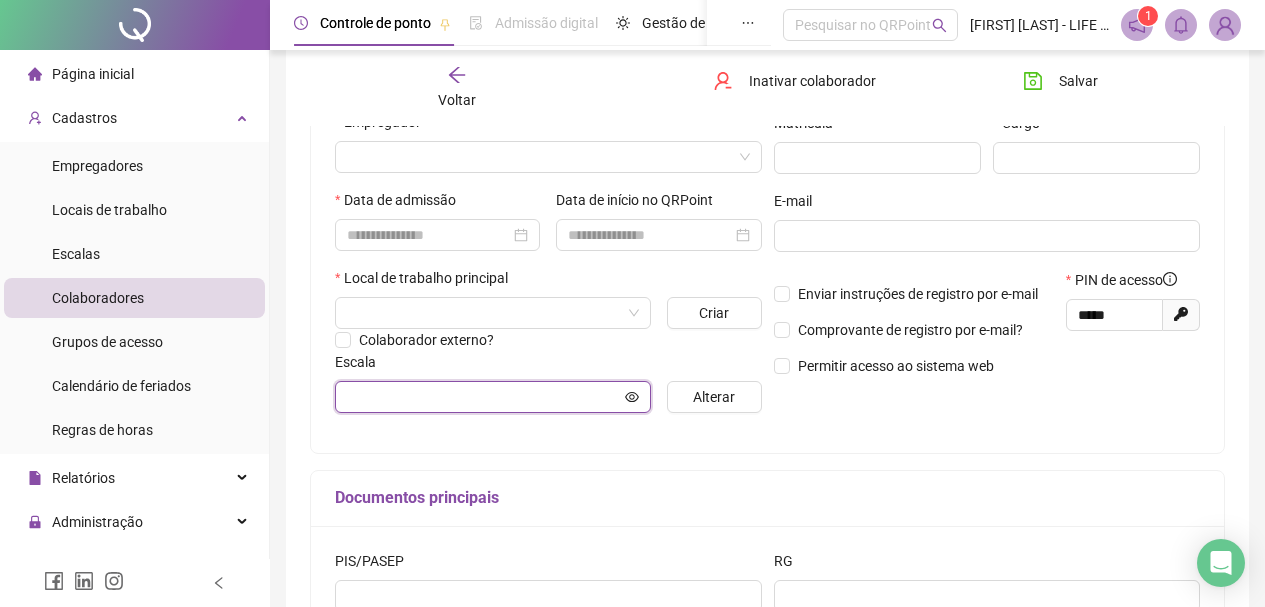 click at bounding box center (484, 397) 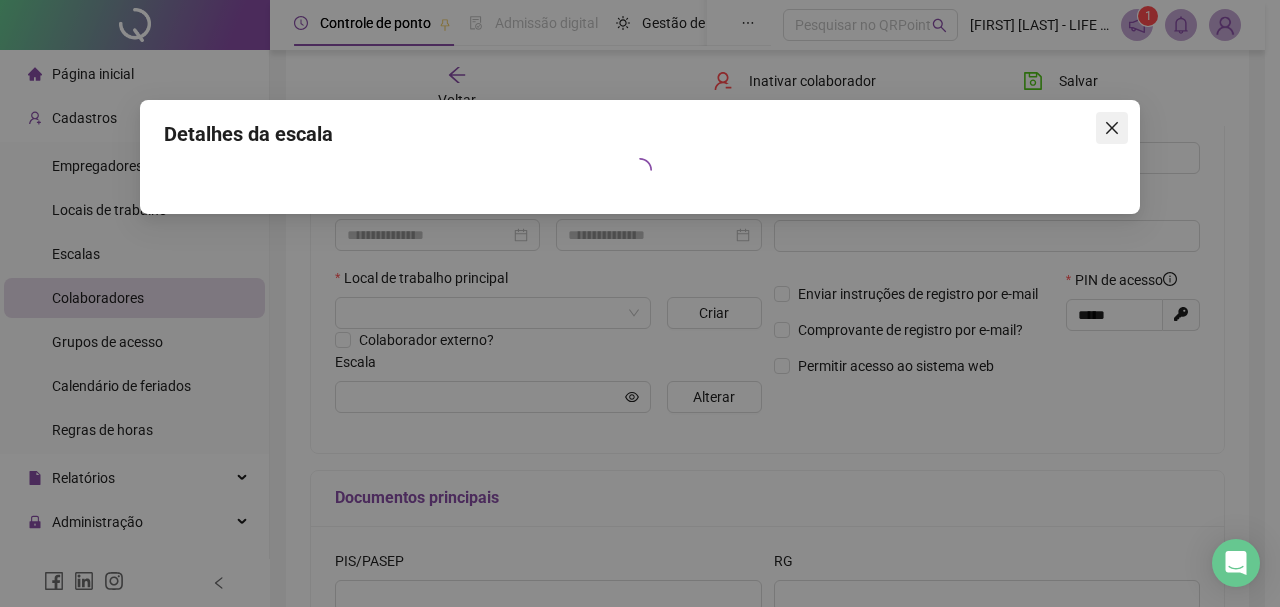 click 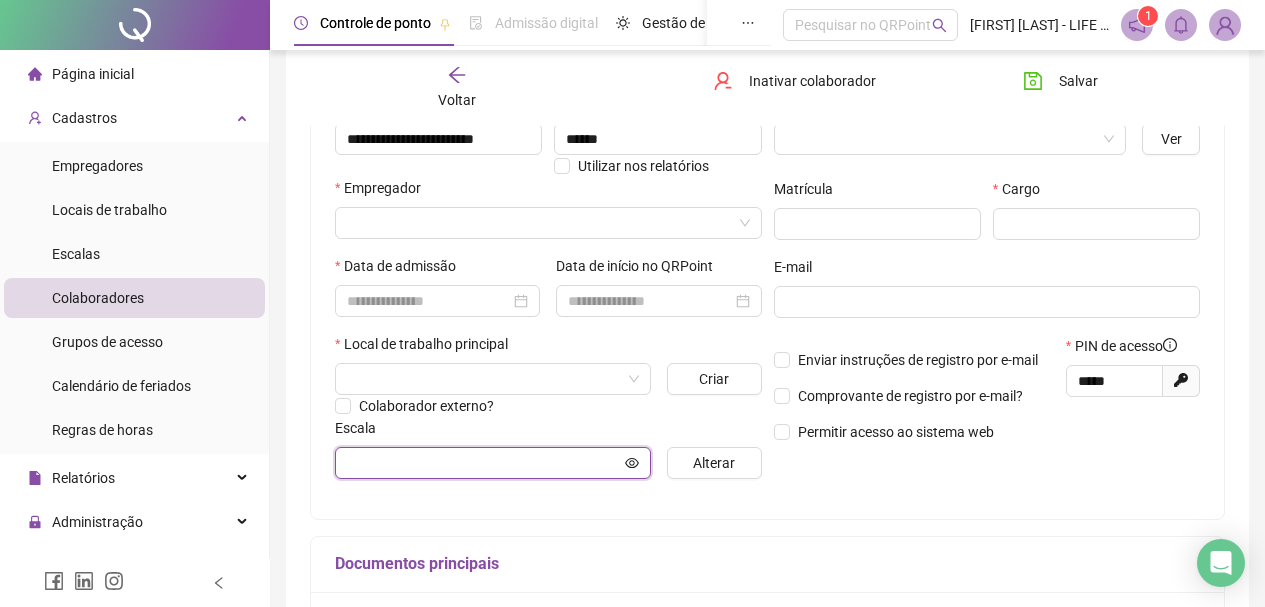 scroll, scrollTop: 200, scrollLeft: 0, axis: vertical 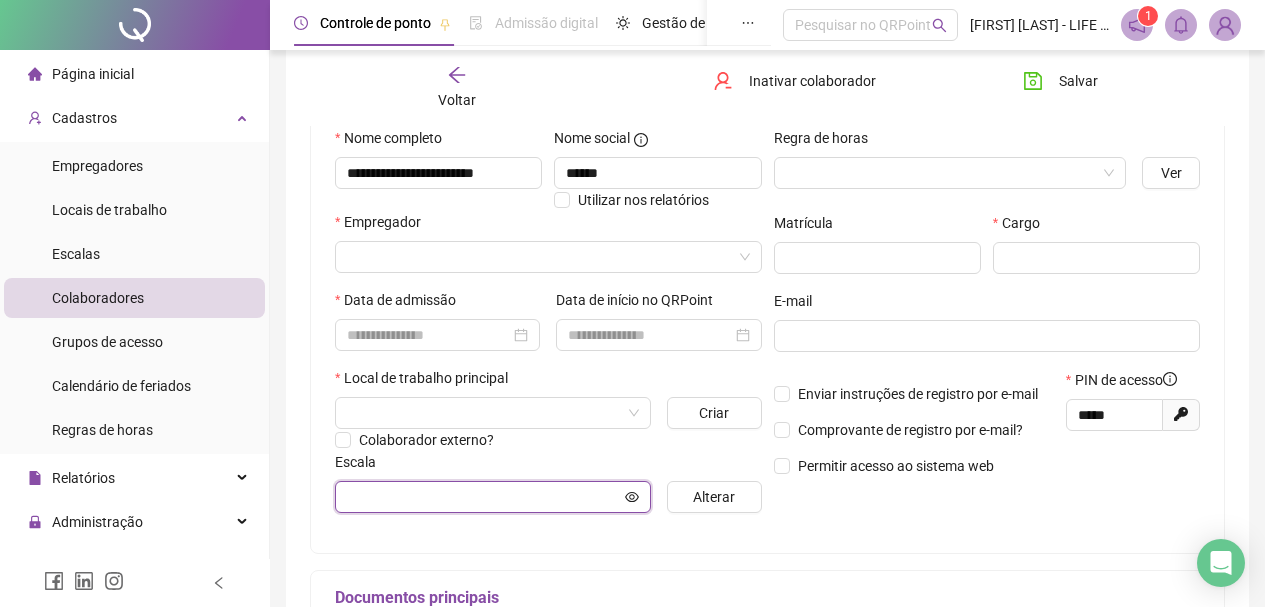click at bounding box center [484, 497] 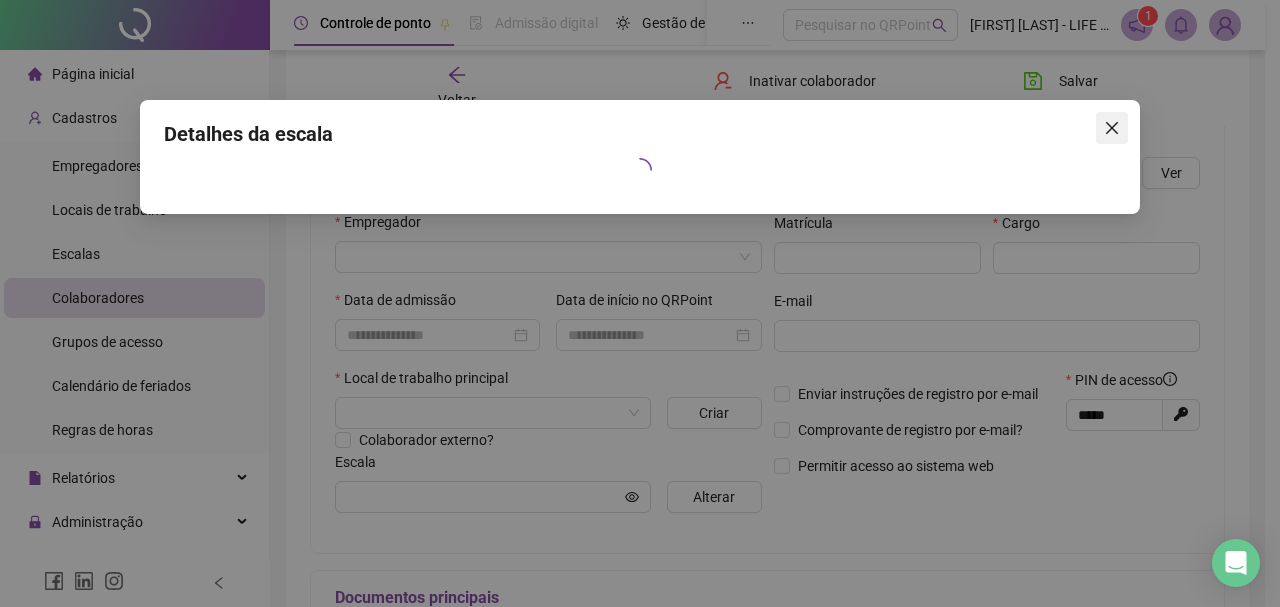 click 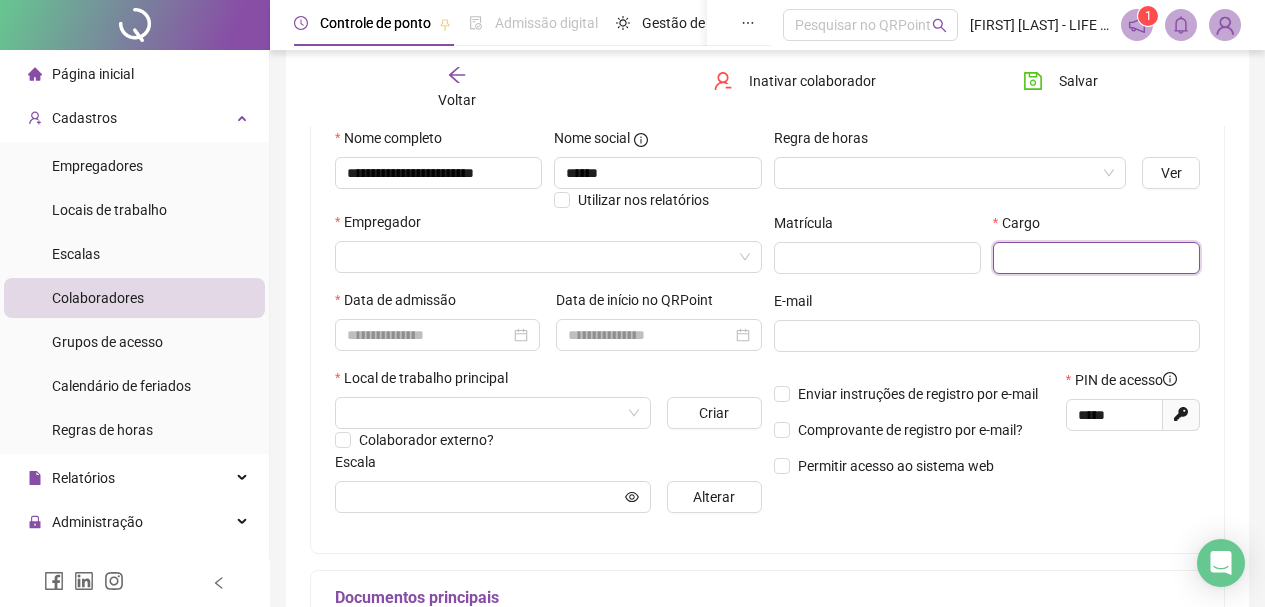 click at bounding box center [1096, 258] 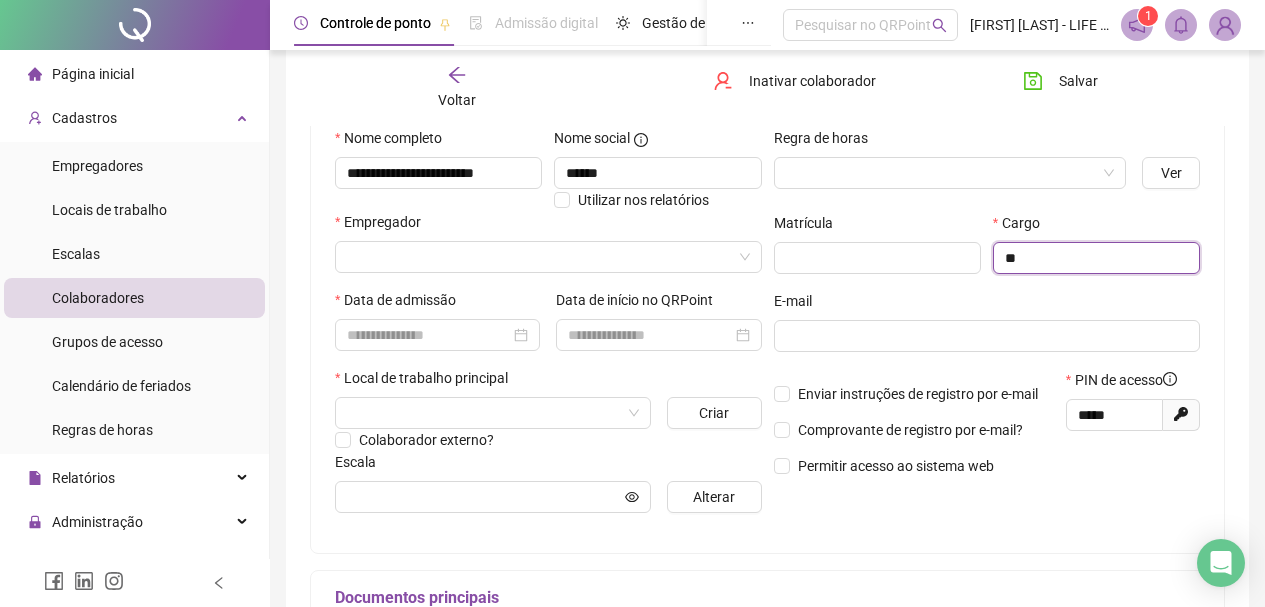 type on "*" 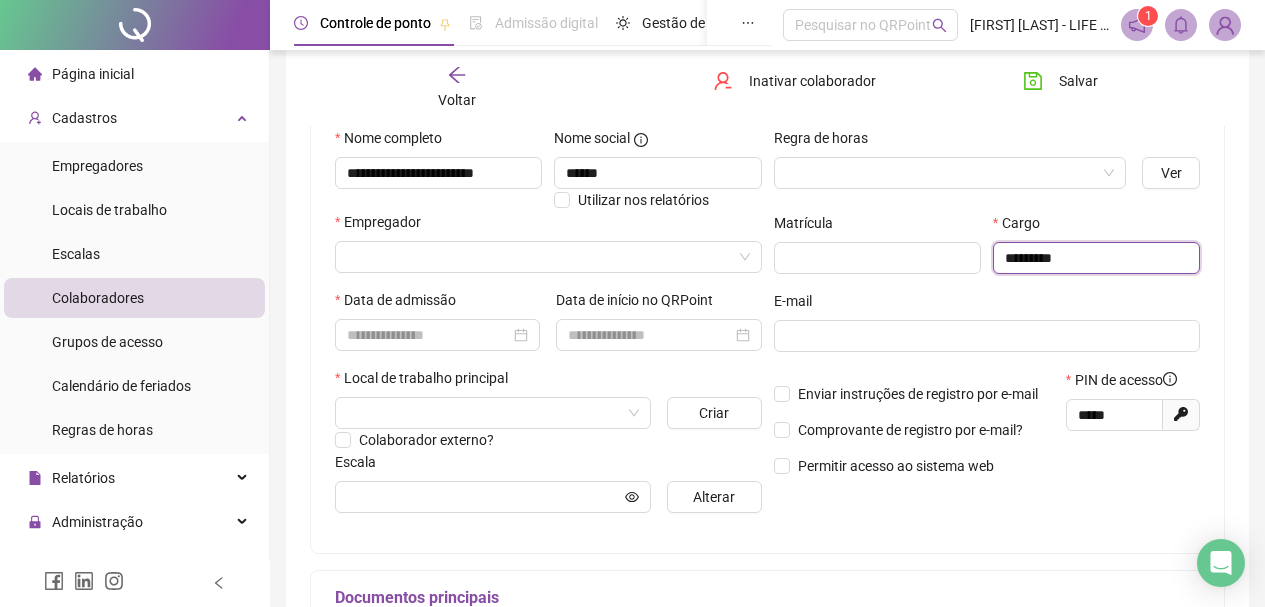 type on "*********" 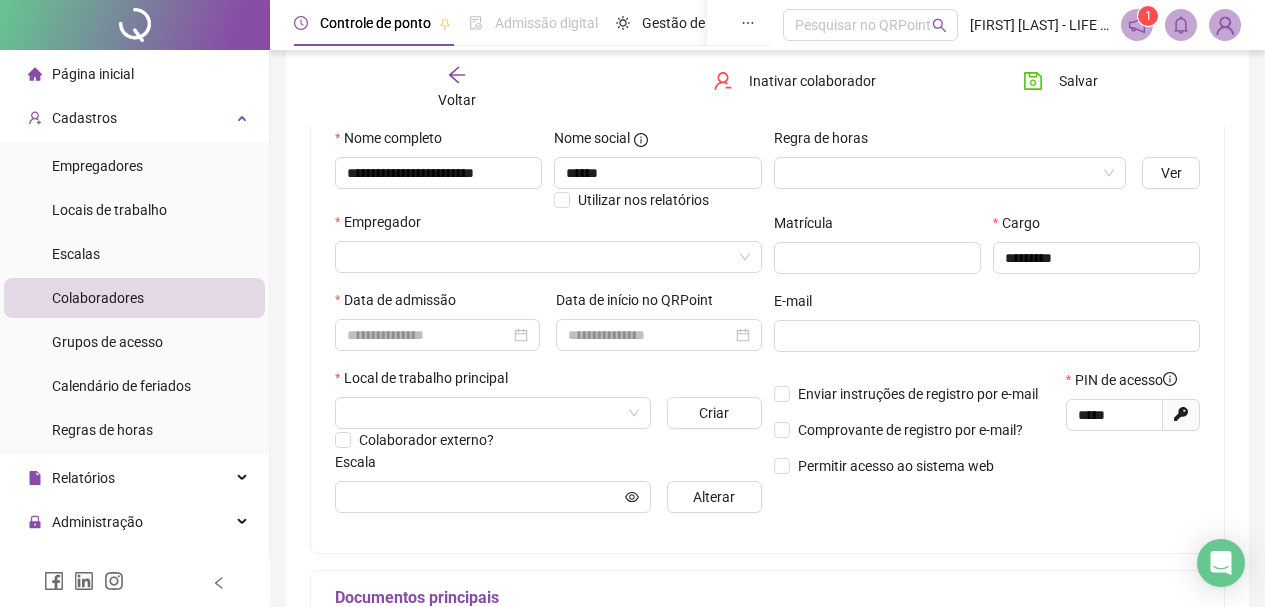 click at bounding box center [987, 360] 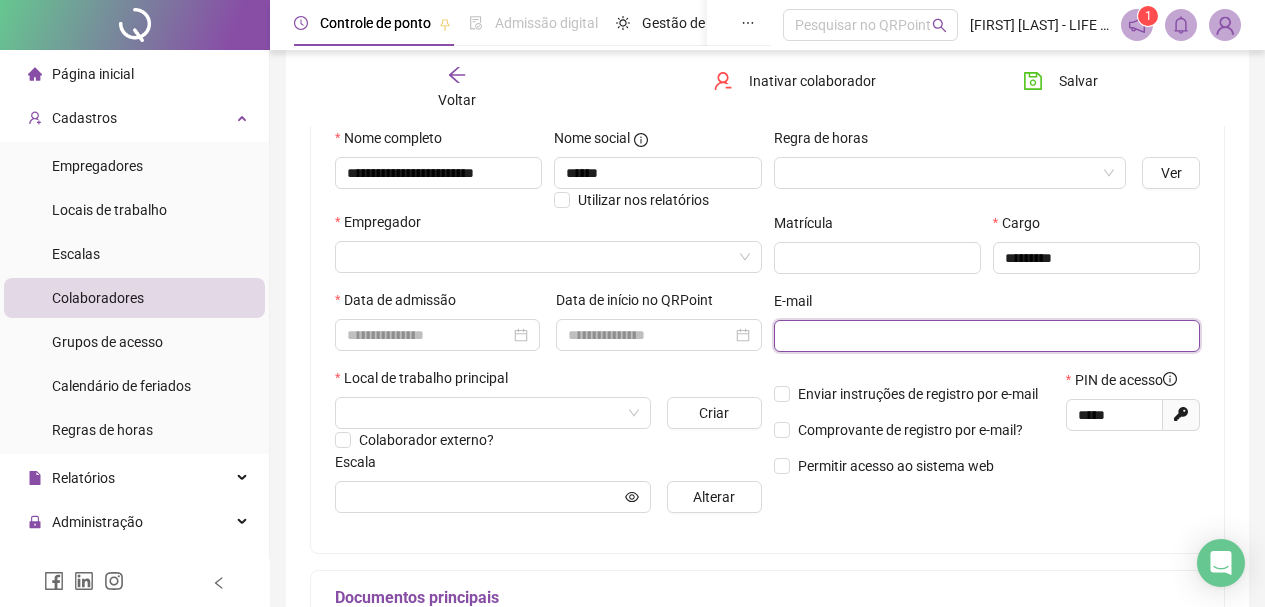 click at bounding box center [985, 336] 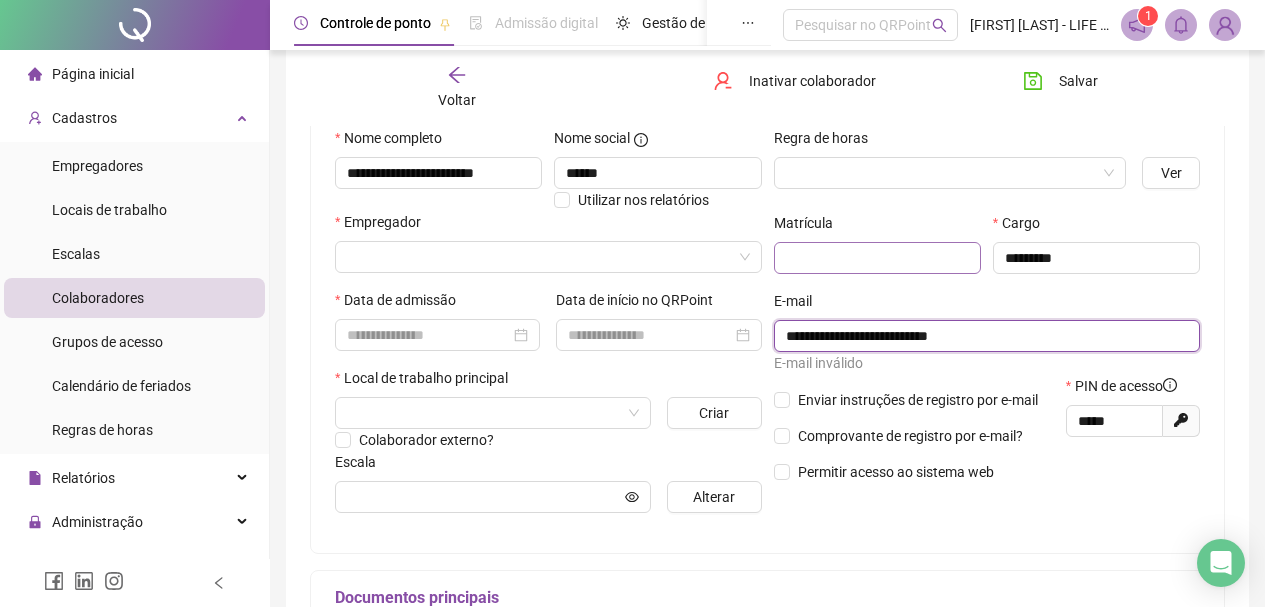 type on "**********" 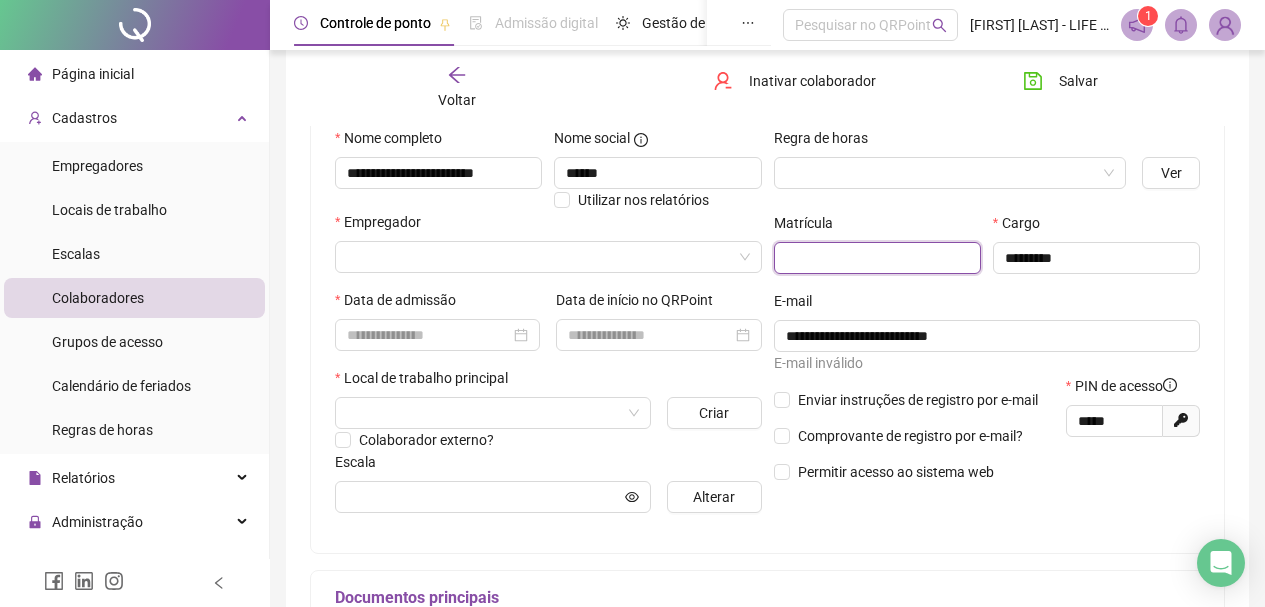 click at bounding box center (877, 258) 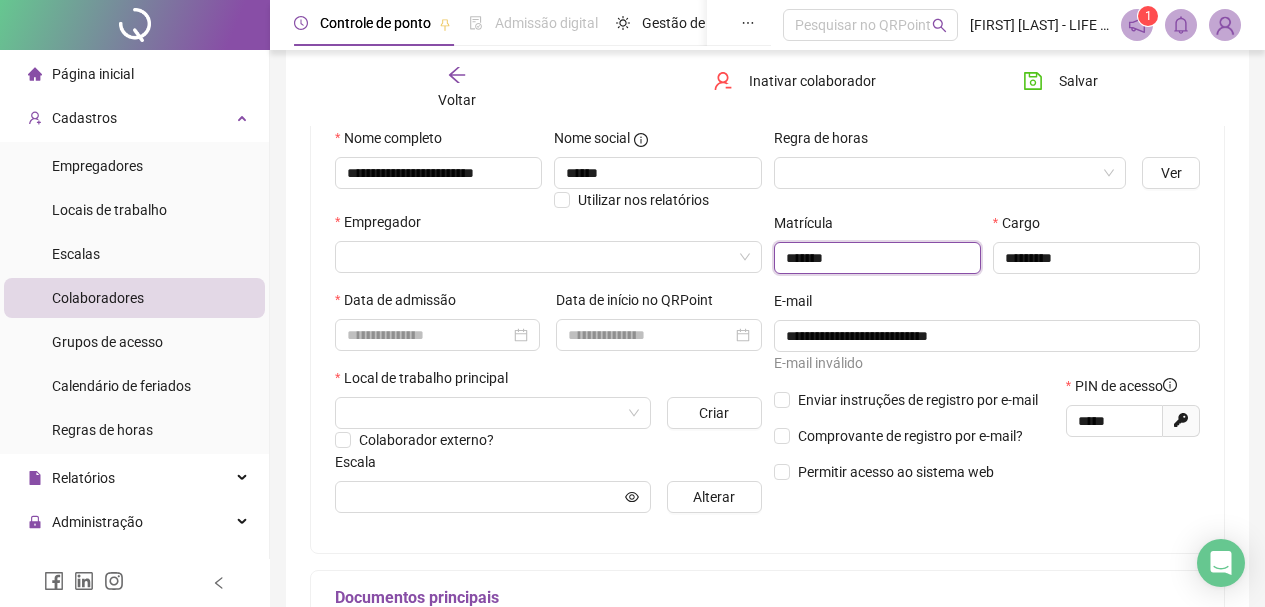 type on "*******" 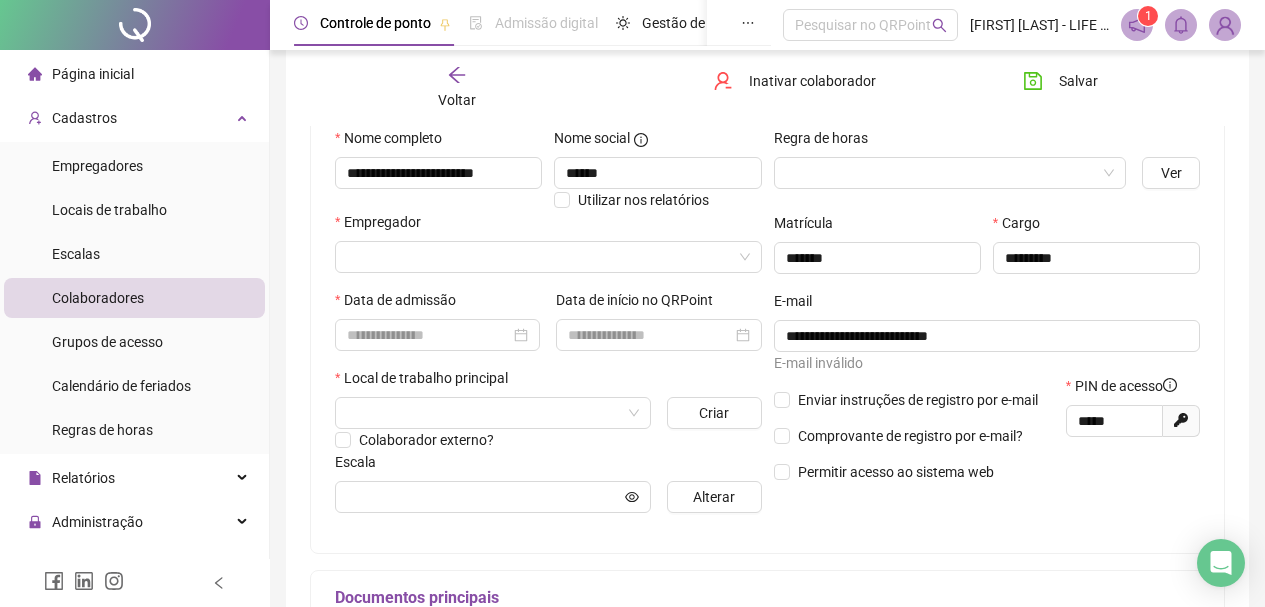 click on "E-mail" at bounding box center [987, 305] 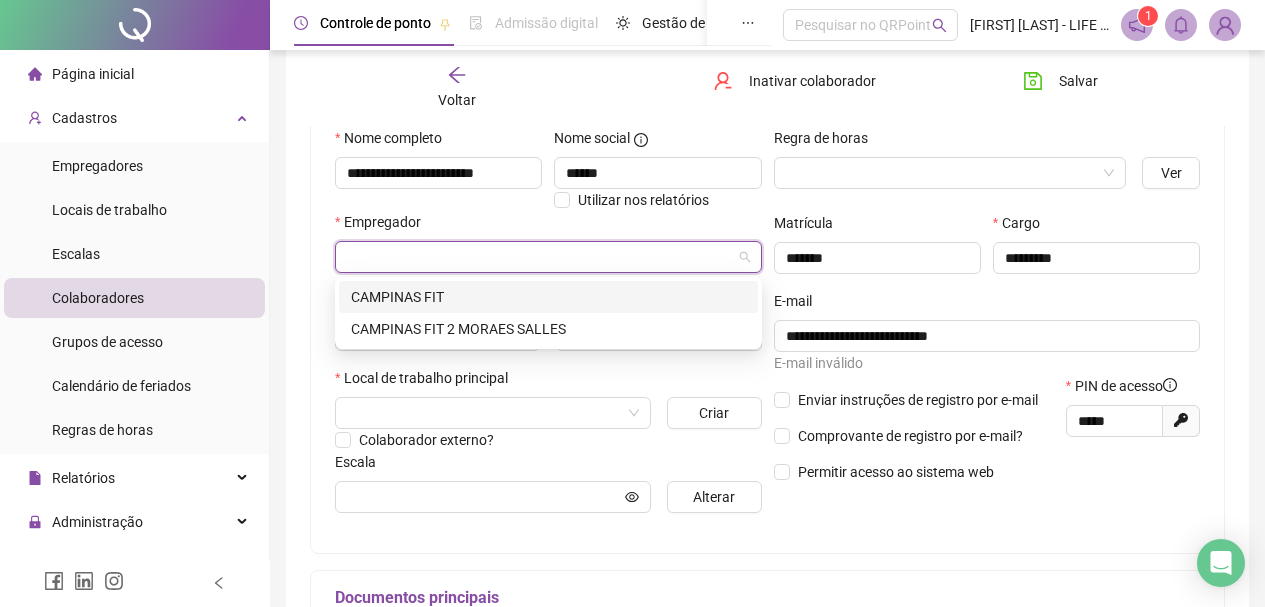 click at bounding box center (539, 257) 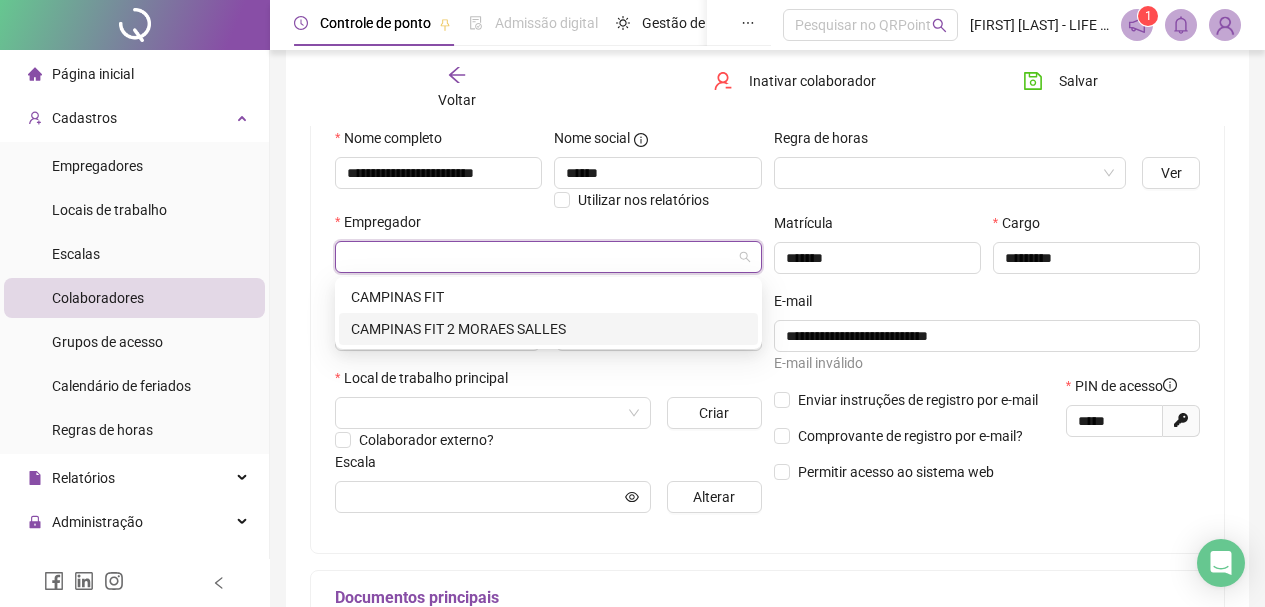click on "CAMPINAS FIT 2 MORAES SALLES" at bounding box center [548, 329] 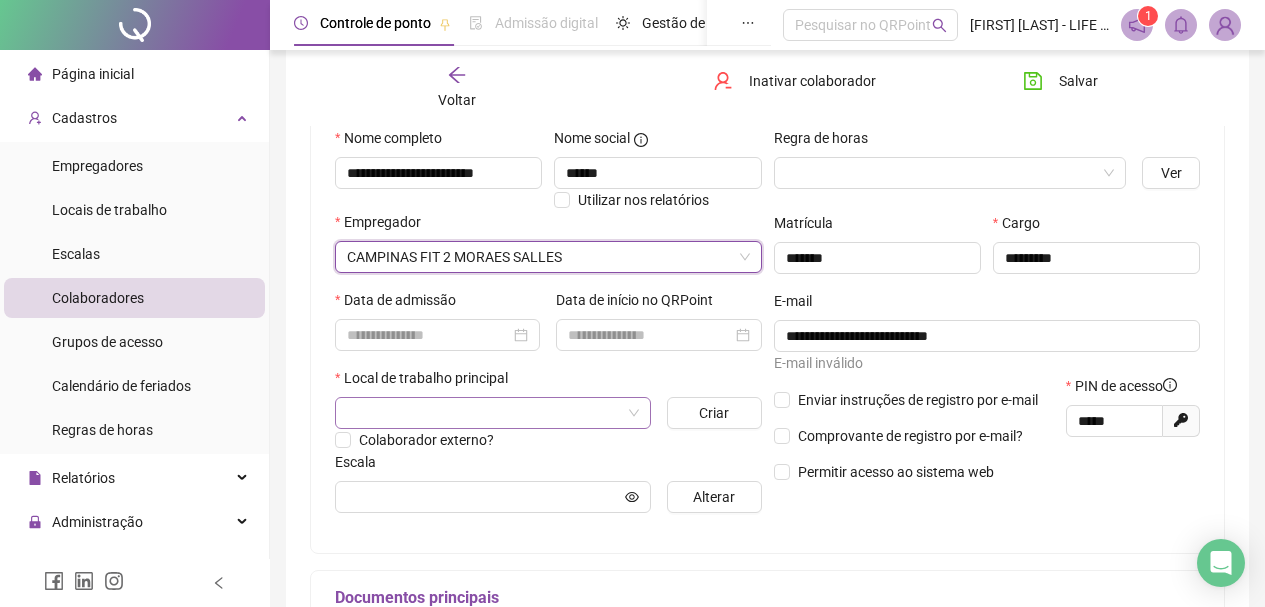 click at bounding box center (484, 413) 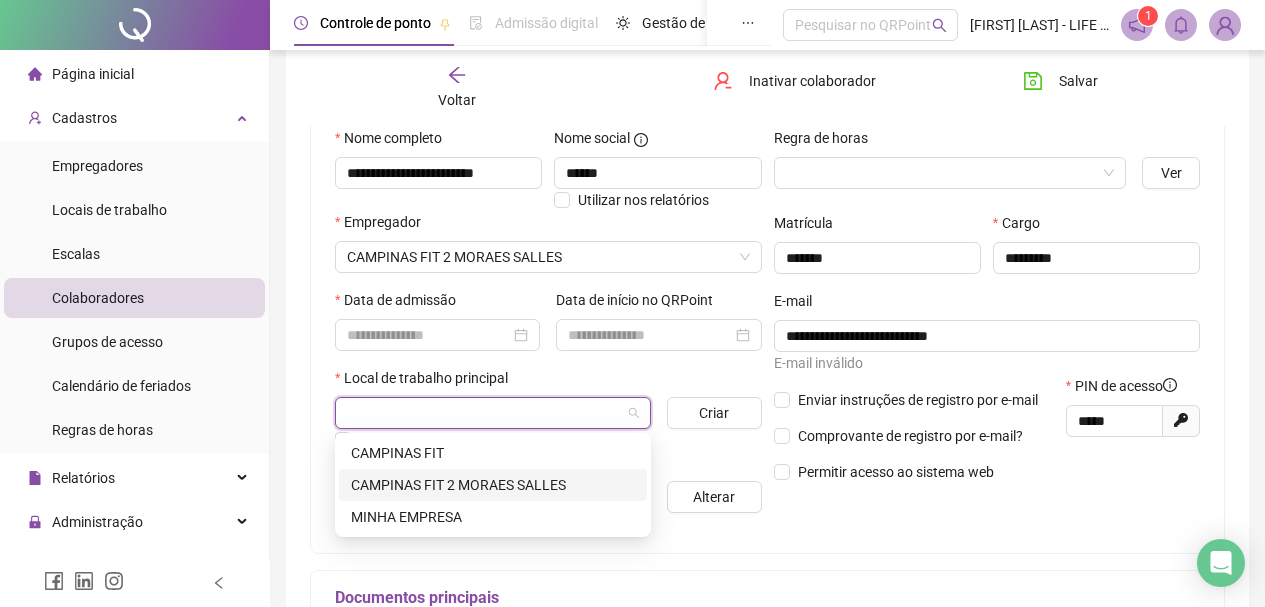 click on "CAMPINAS FIT 2 MORAES SALLES" at bounding box center [493, 485] 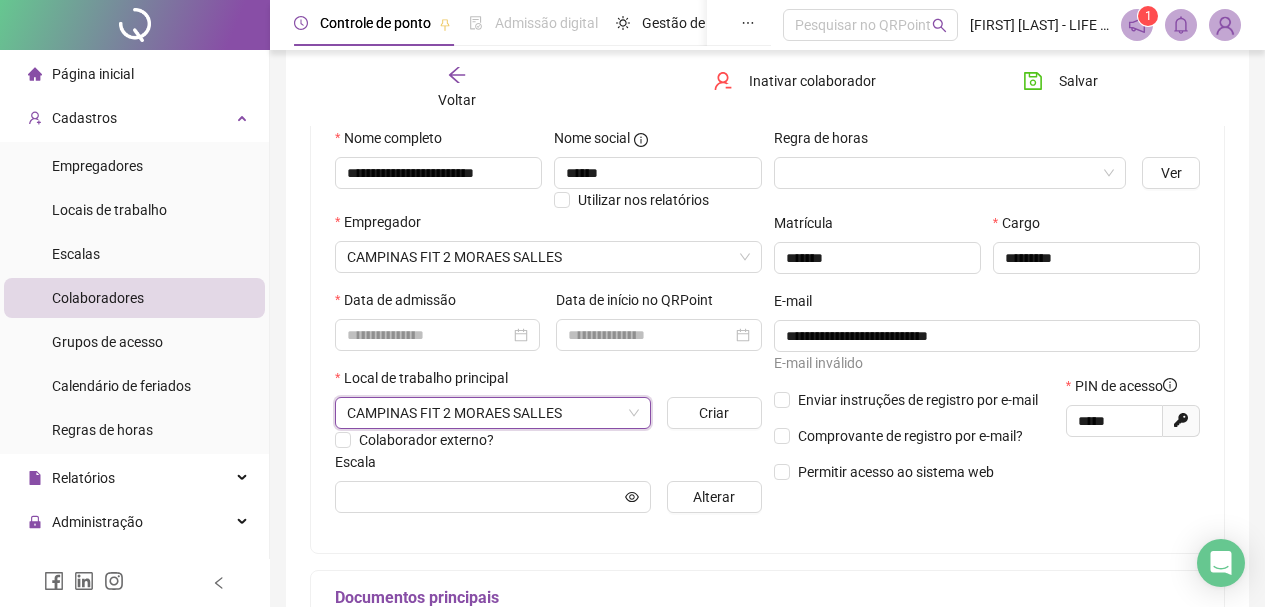 click on "**********" at bounding box center [987, 328] 